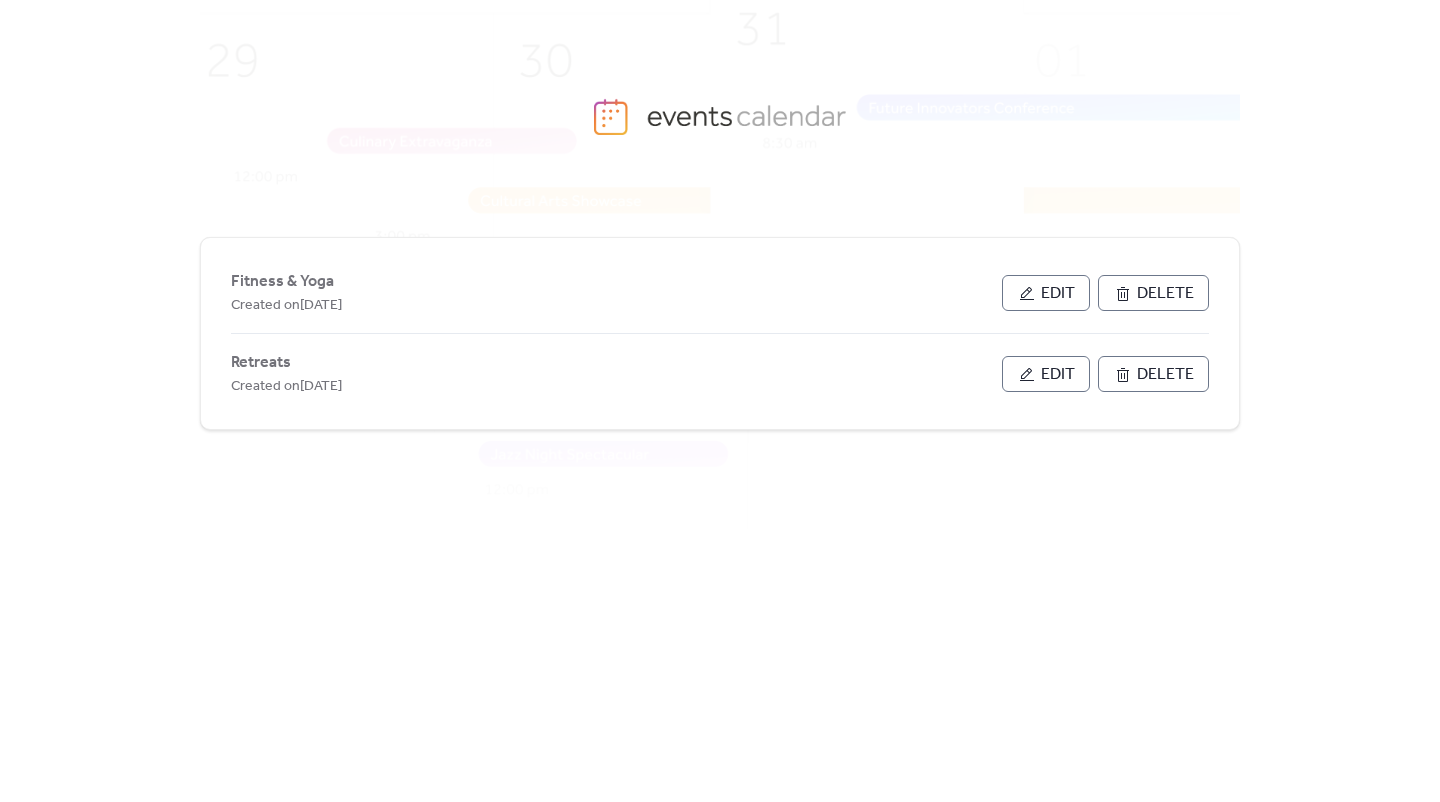scroll, scrollTop: 0, scrollLeft: 0, axis: both 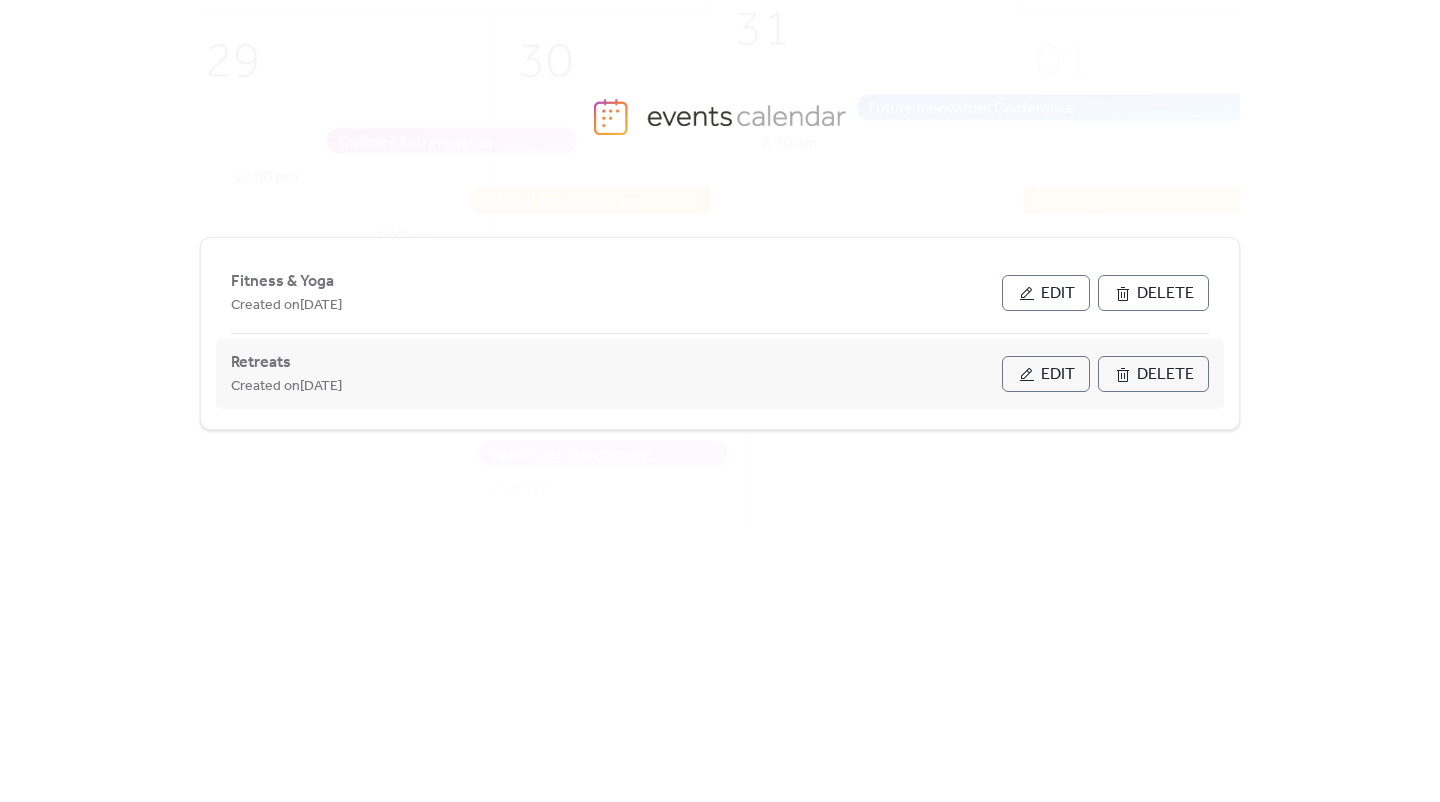 click on "Edit" at bounding box center [1058, 375] 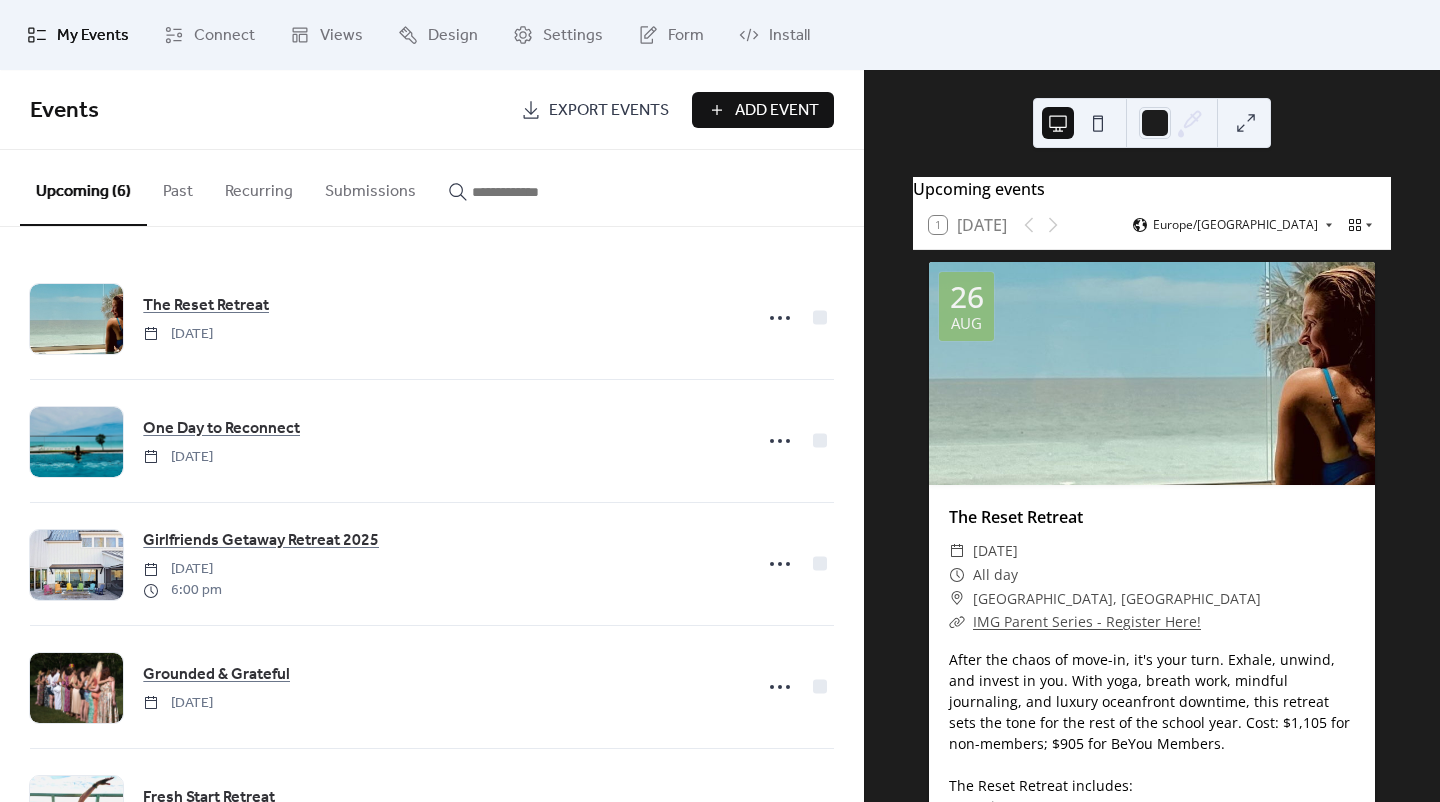 click on "Add Event" at bounding box center (777, 111) 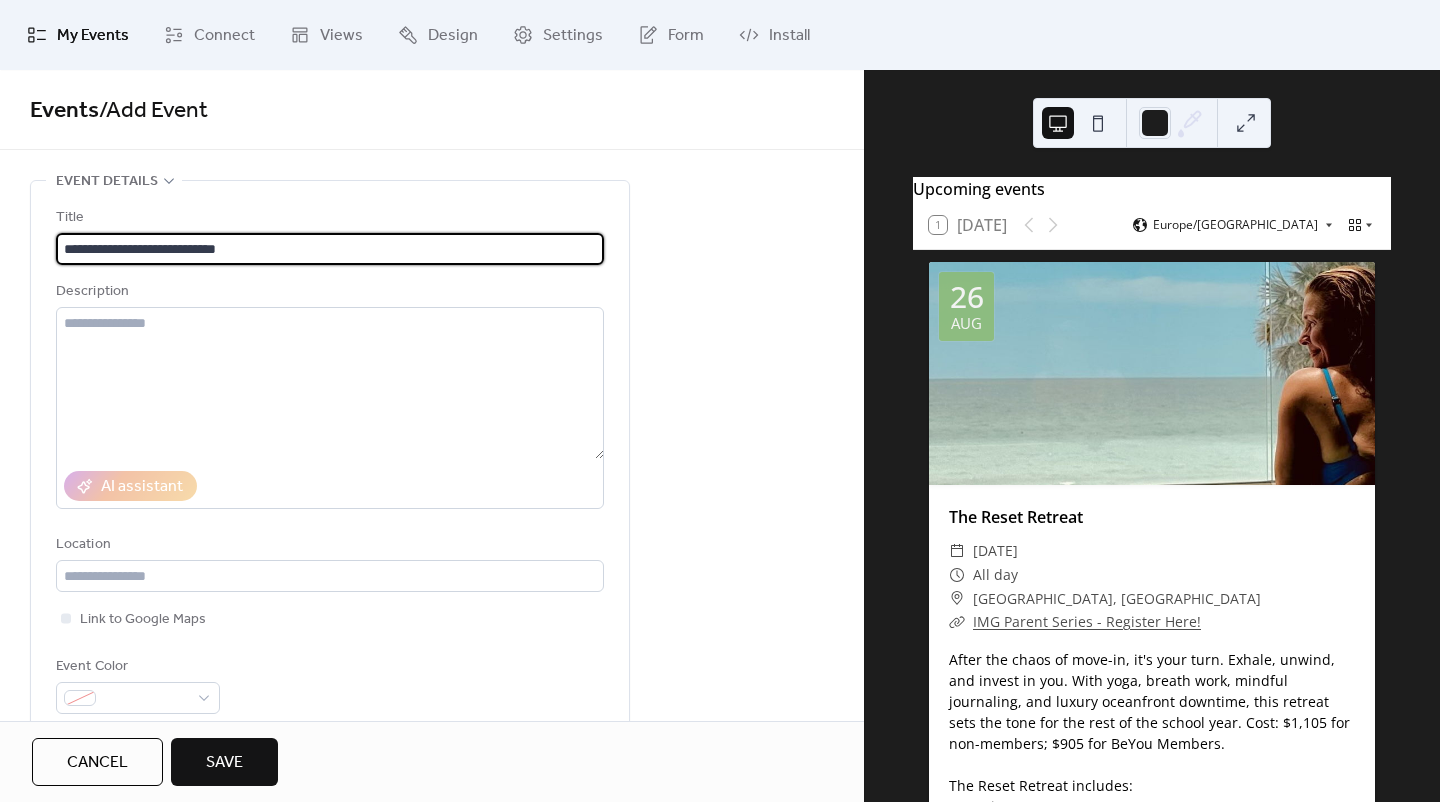 type on "**********" 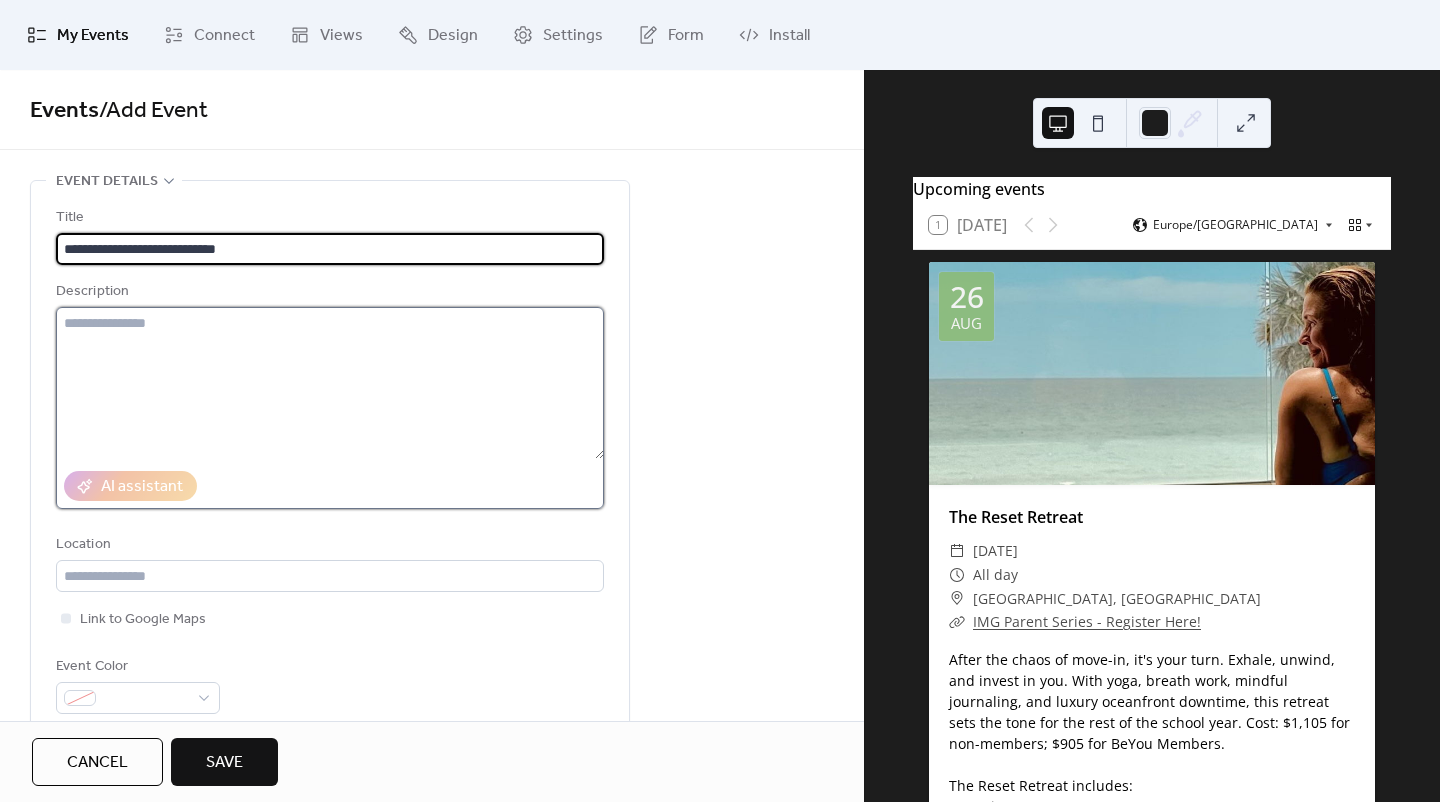 click at bounding box center [330, 383] 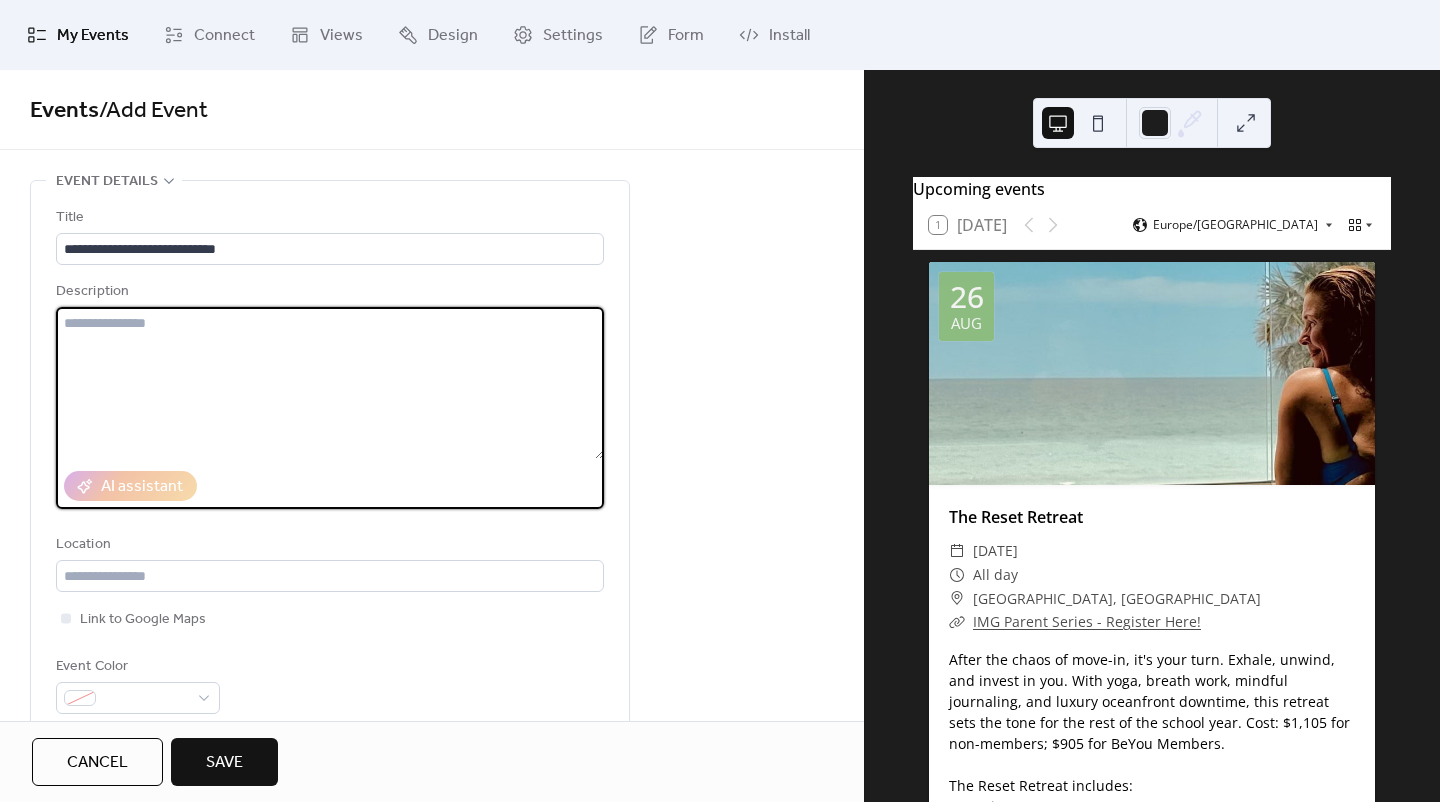 paste on "**********" 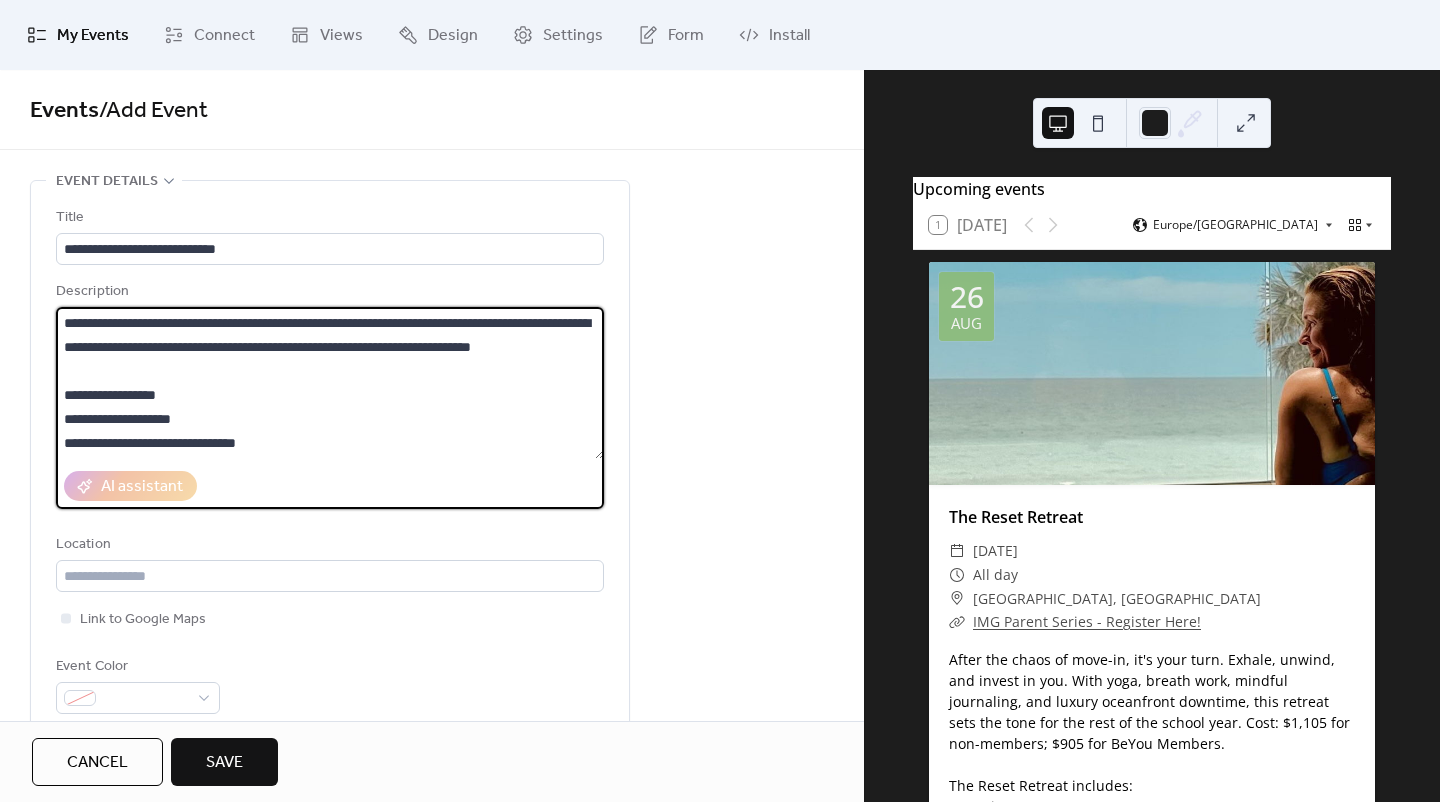 scroll, scrollTop: 237, scrollLeft: 0, axis: vertical 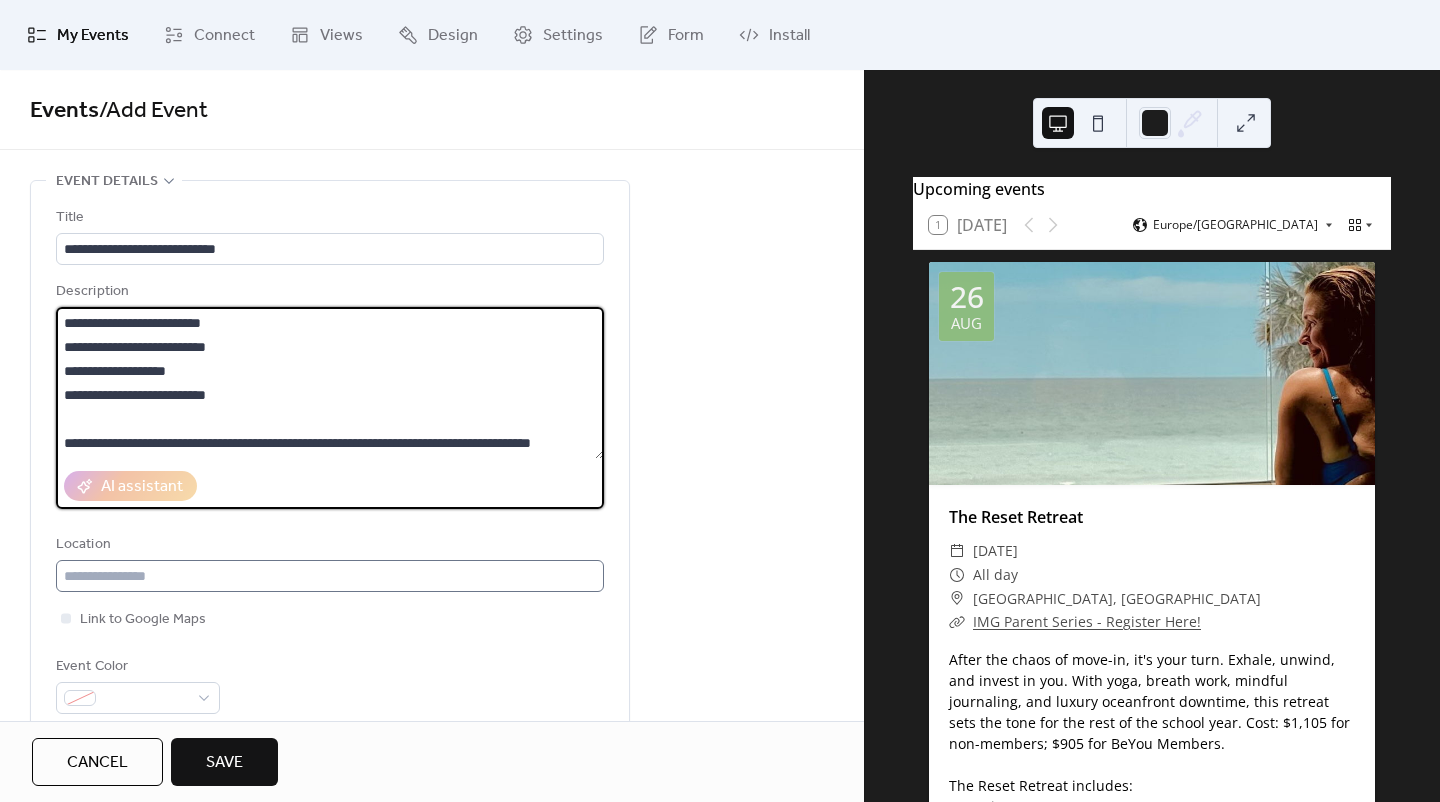 type on "**********" 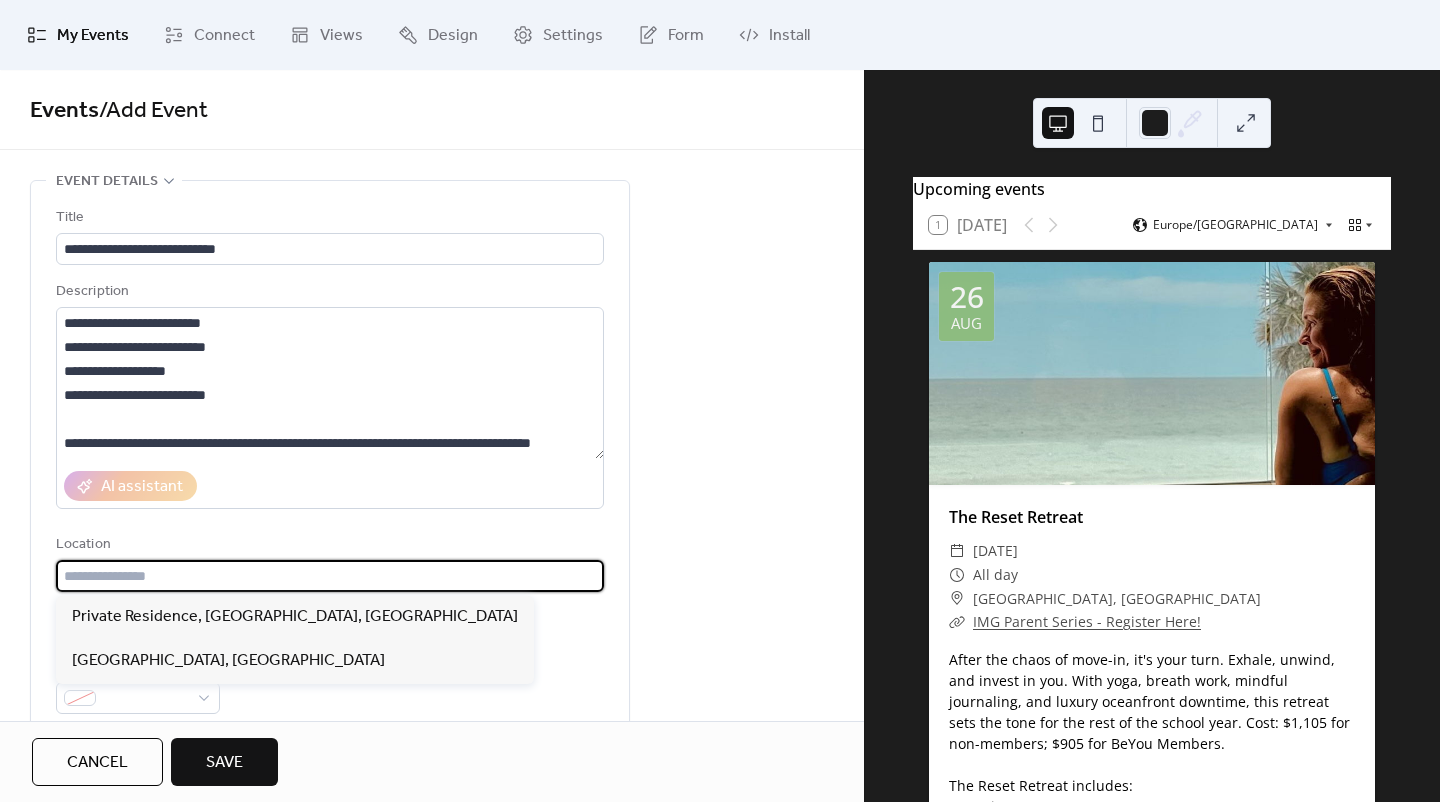click at bounding box center [330, 576] 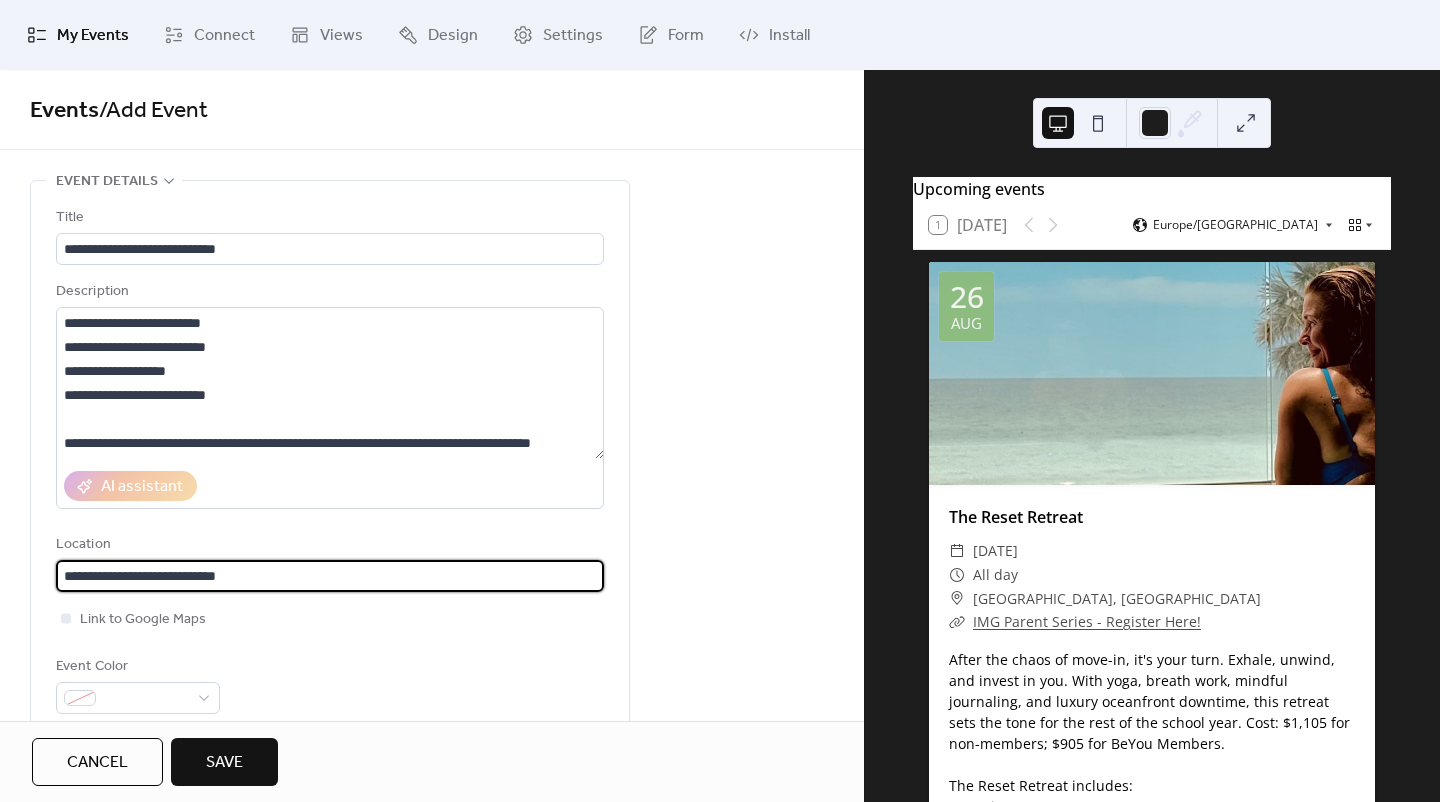 type on "**********" 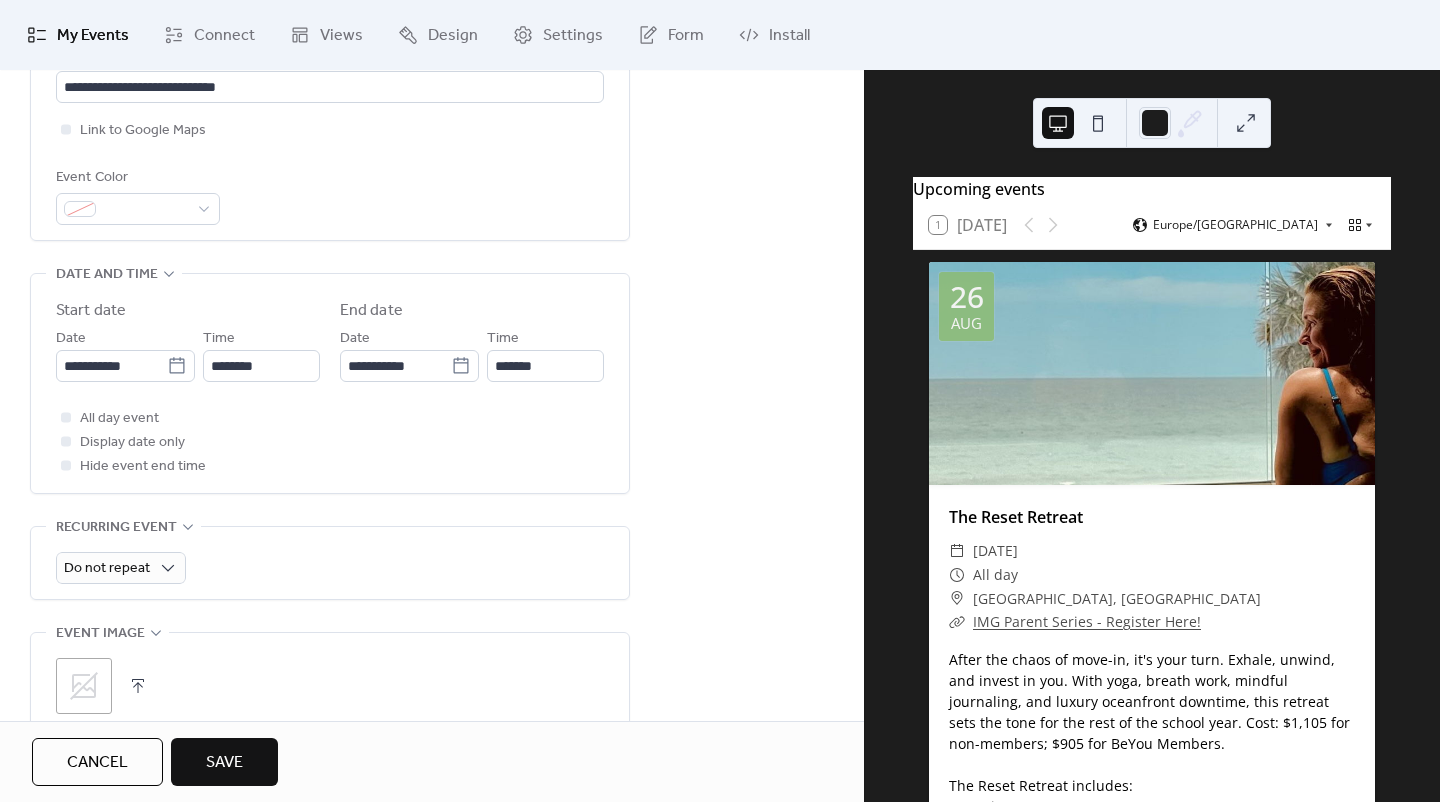 scroll, scrollTop: 500, scrollLeft: 0, axis: vertical 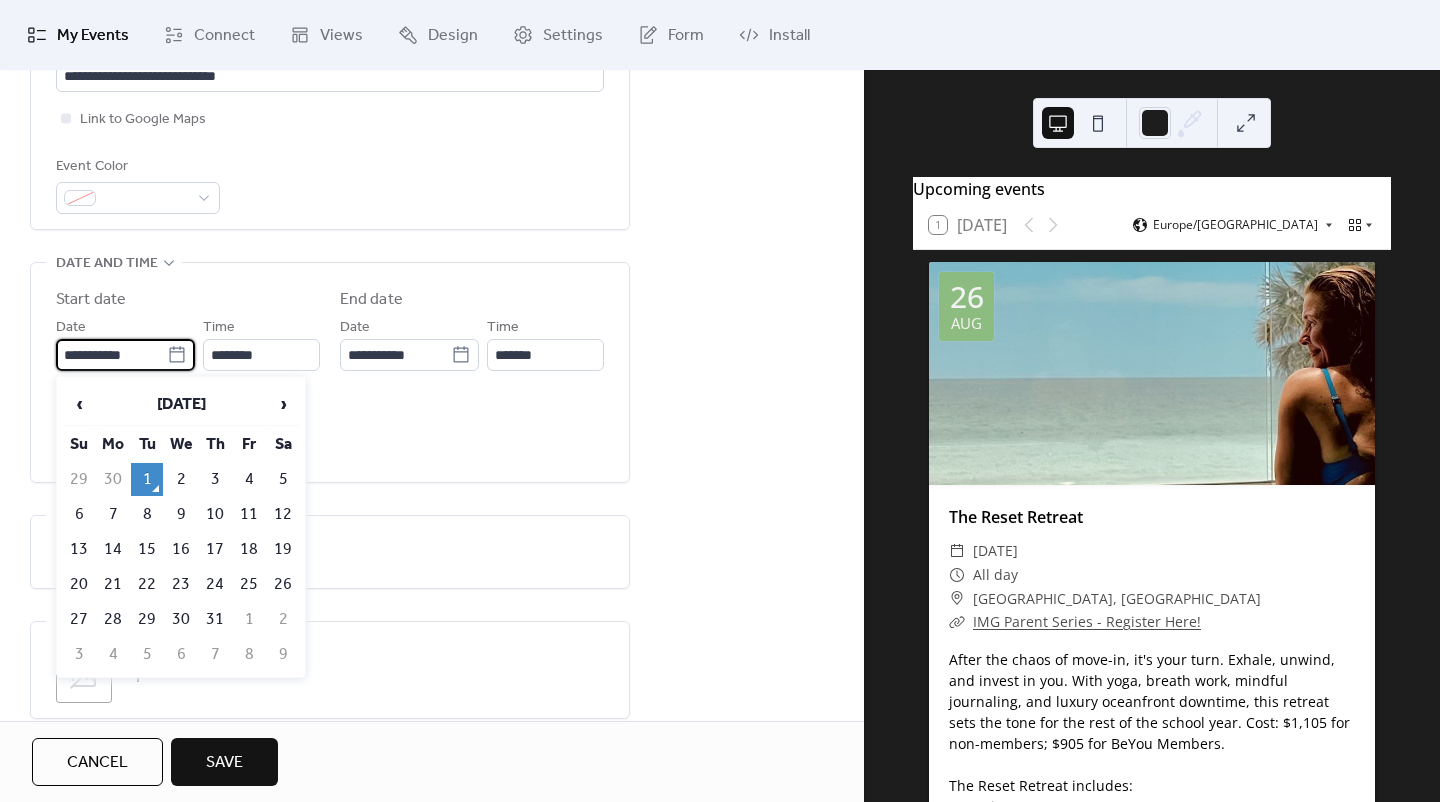 click on "**********" at bounding box center [111, 355] 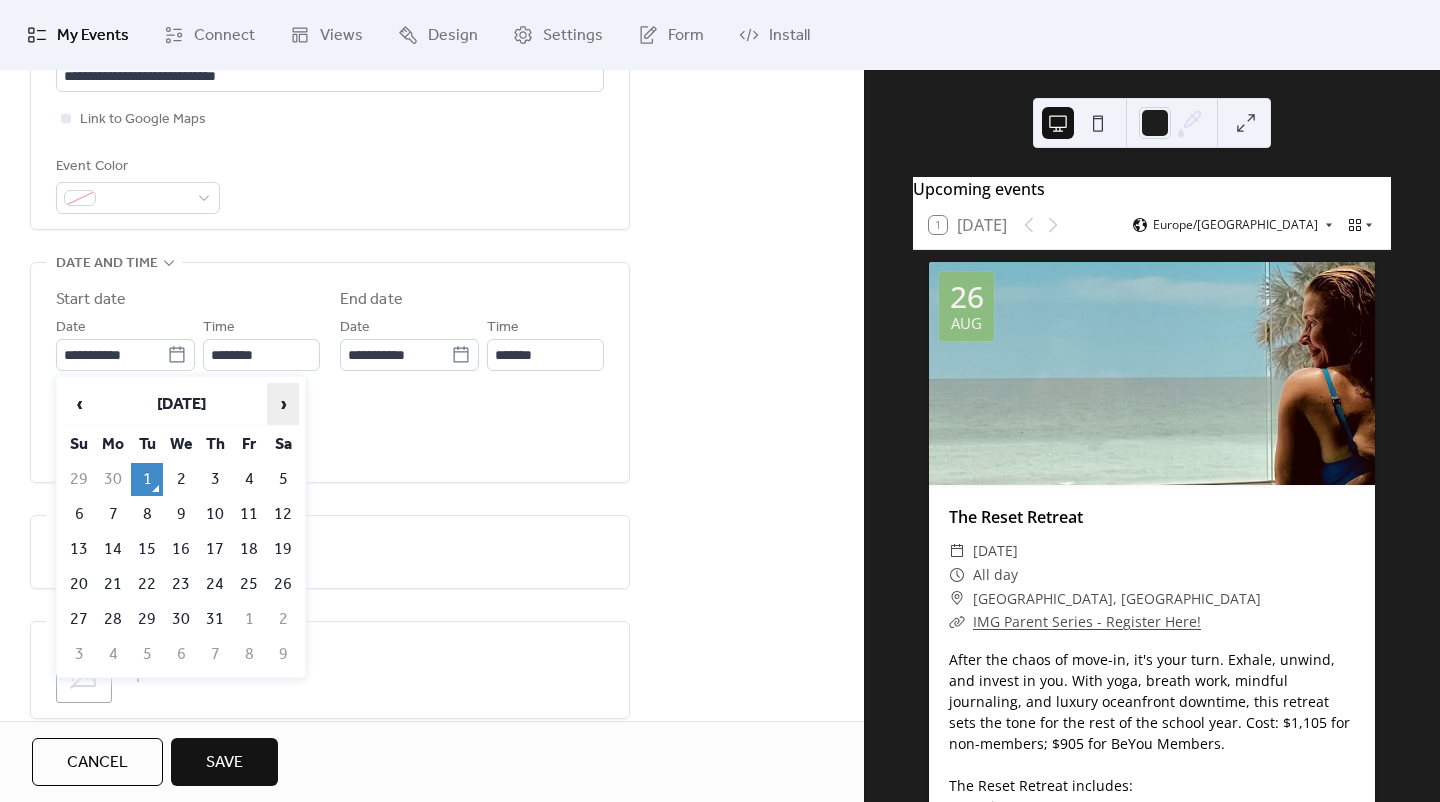 click on "›" at bounding box center [283, 404] 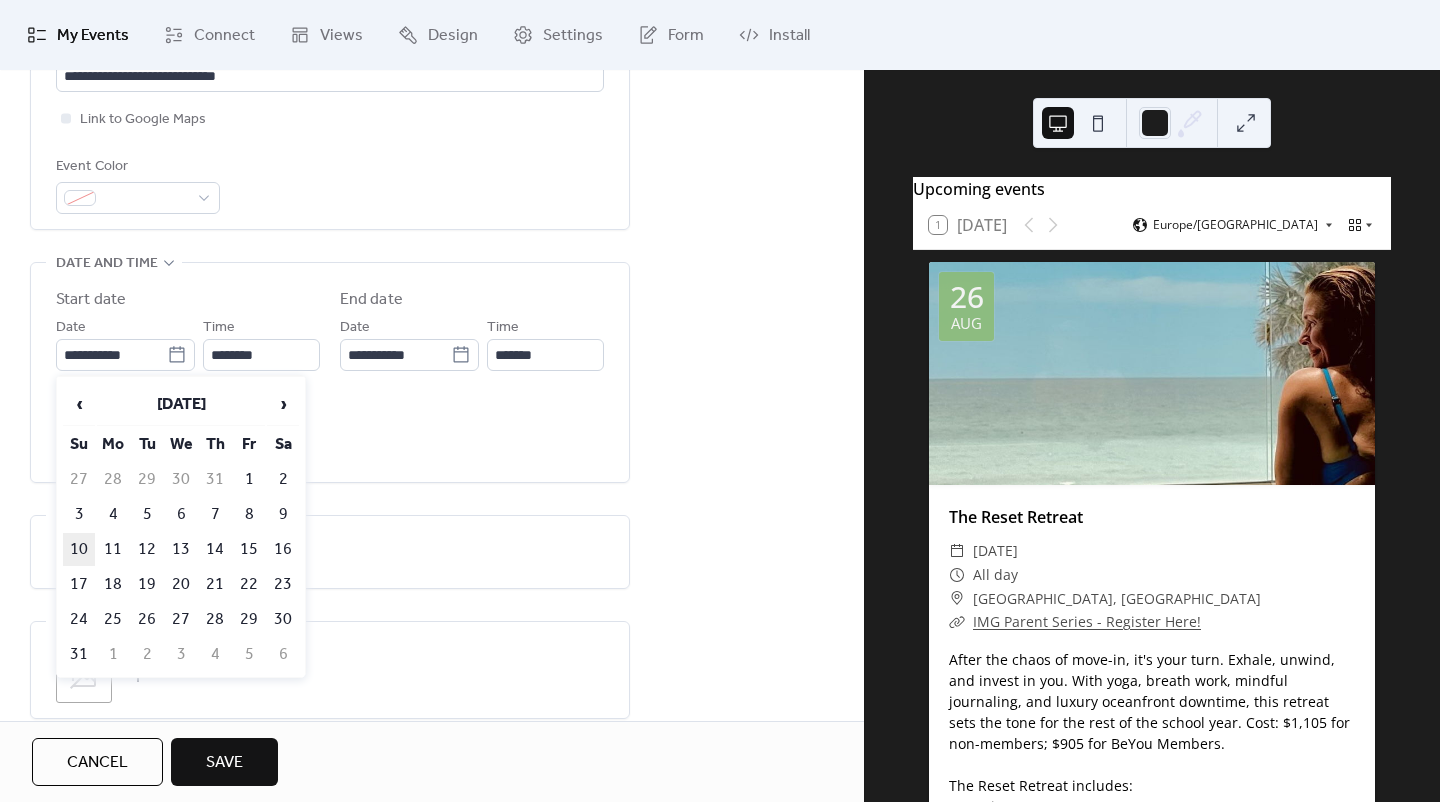 click on "10" at bounding box center [79, 549] 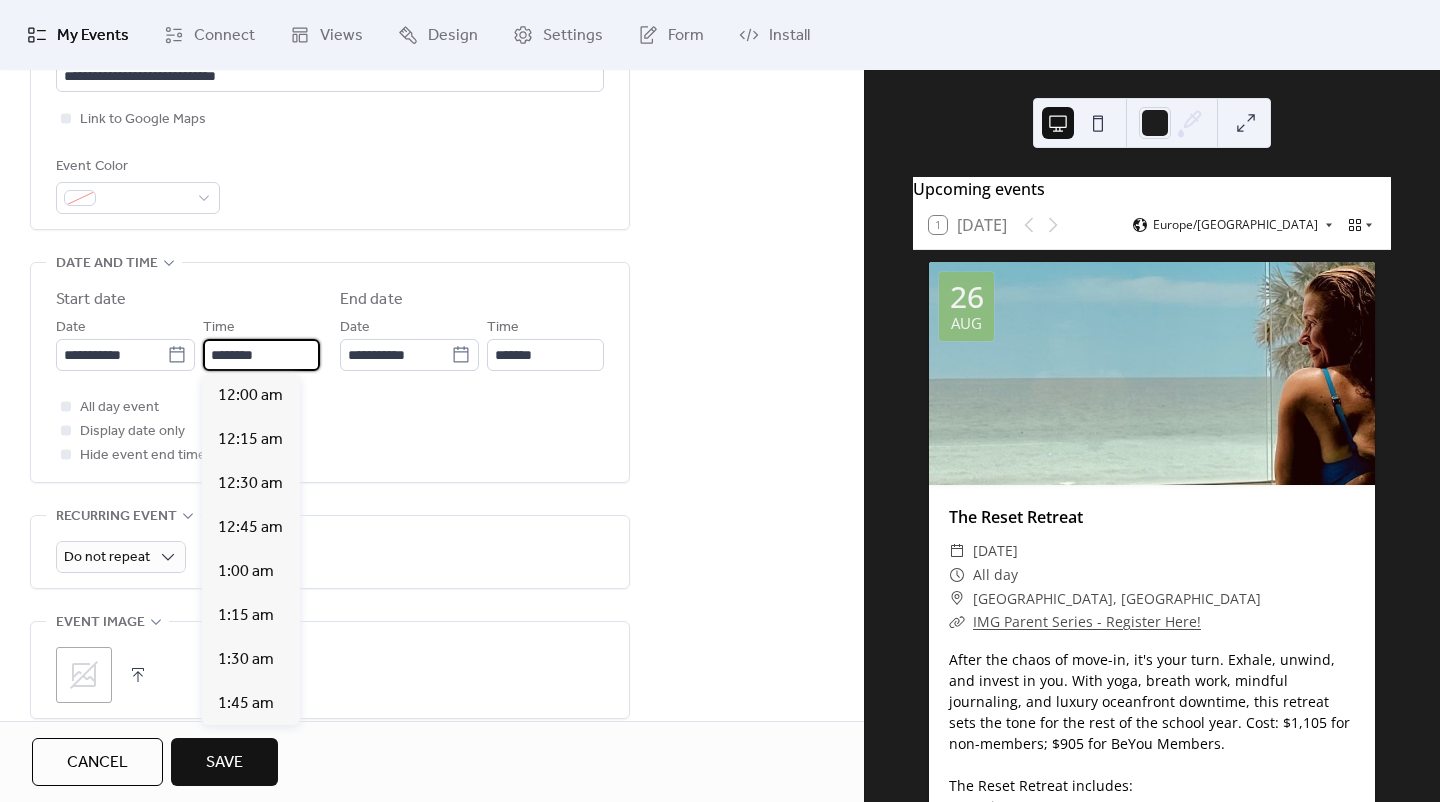 click on "********" at bounding box center (261, 355) 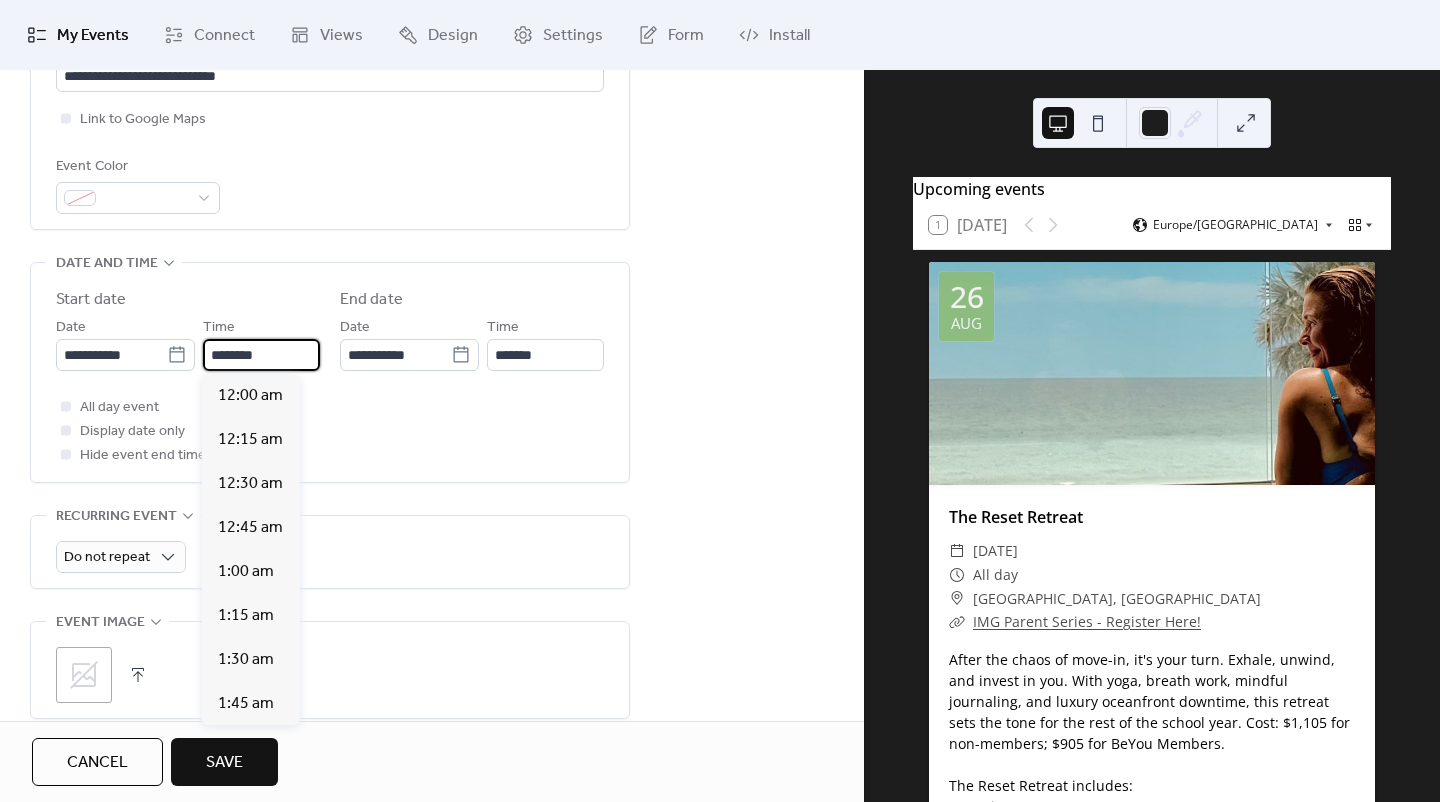 scroll, scrollTop: 1760, scrollLeft: 0, axis: vertical 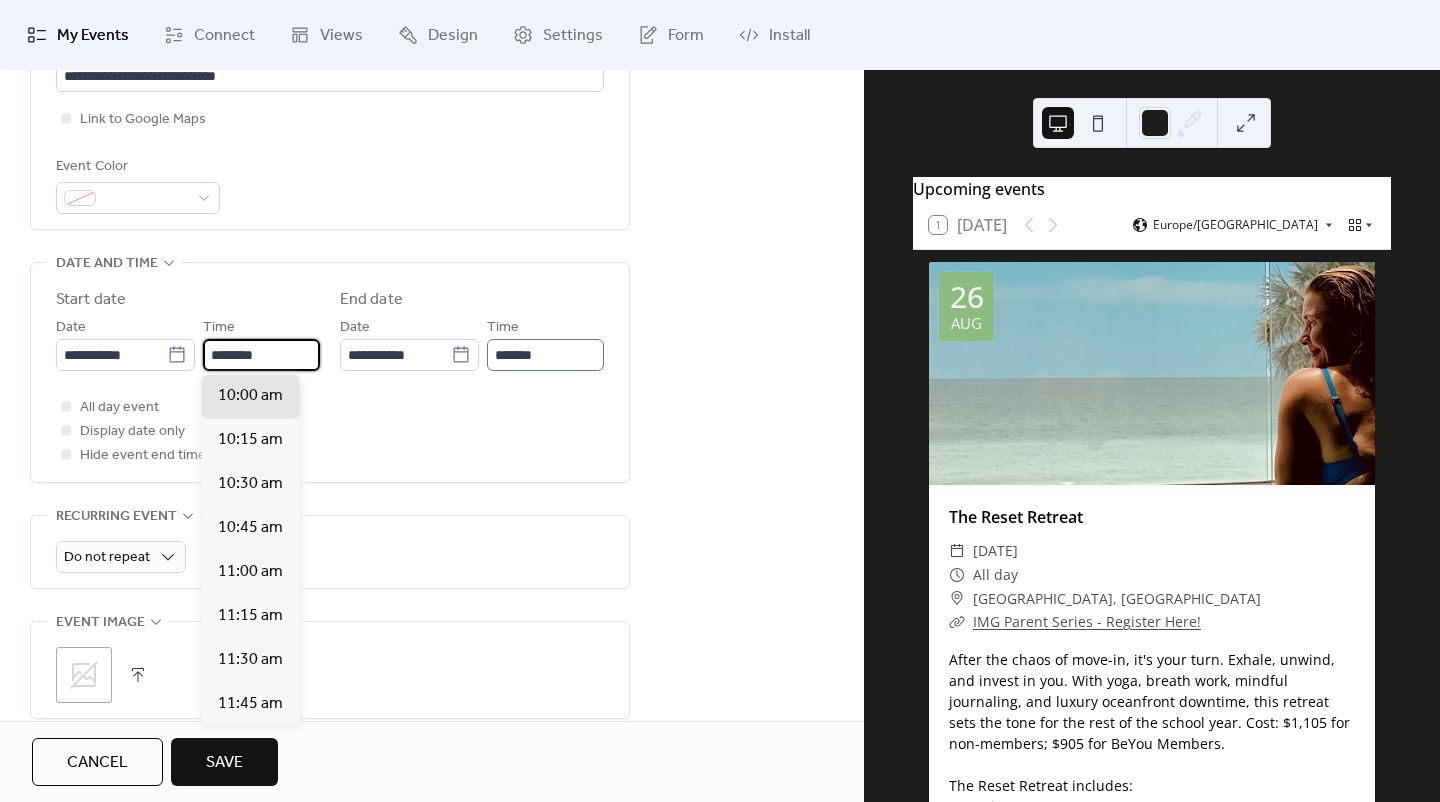 type on "********" 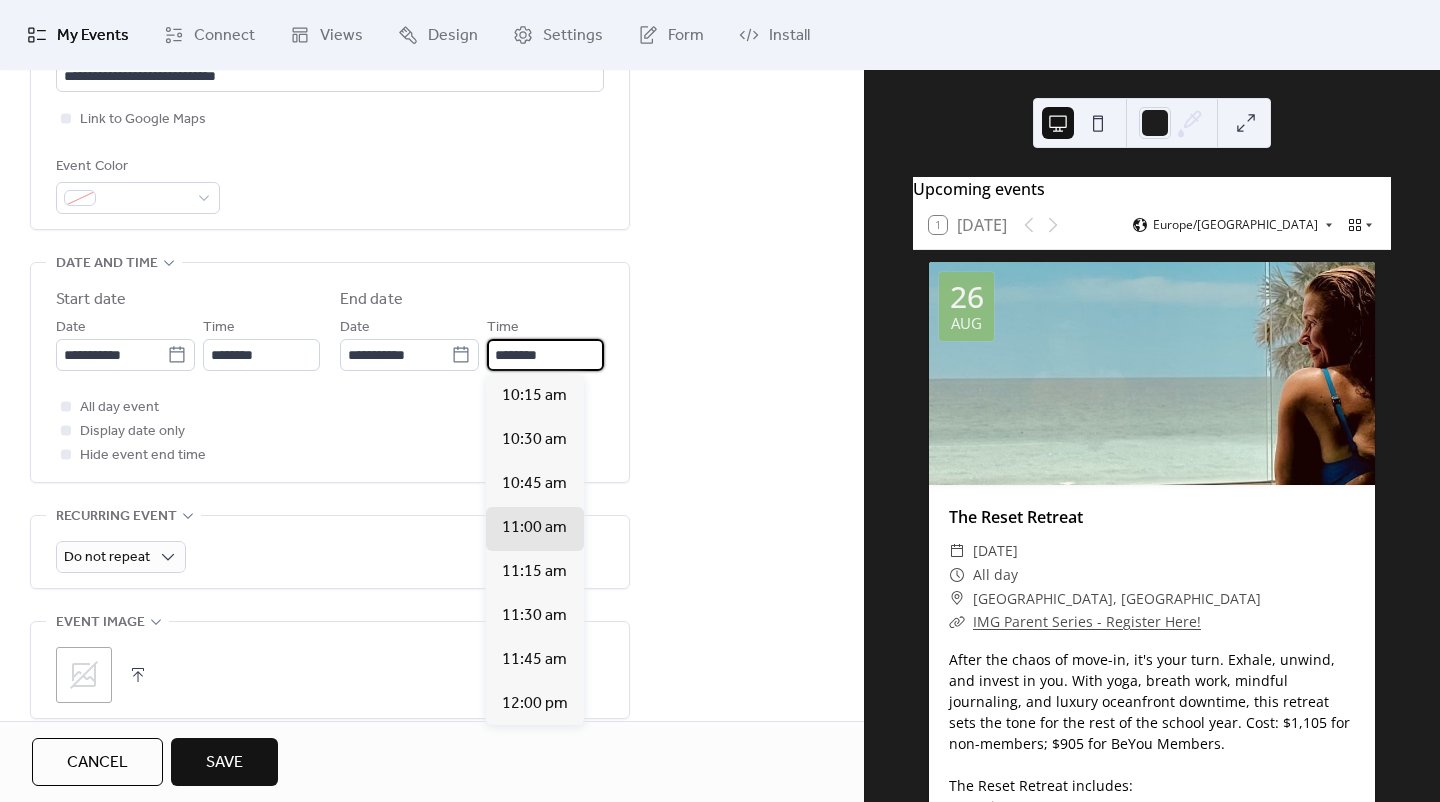 click on "********" at bounding box center [545, 355] 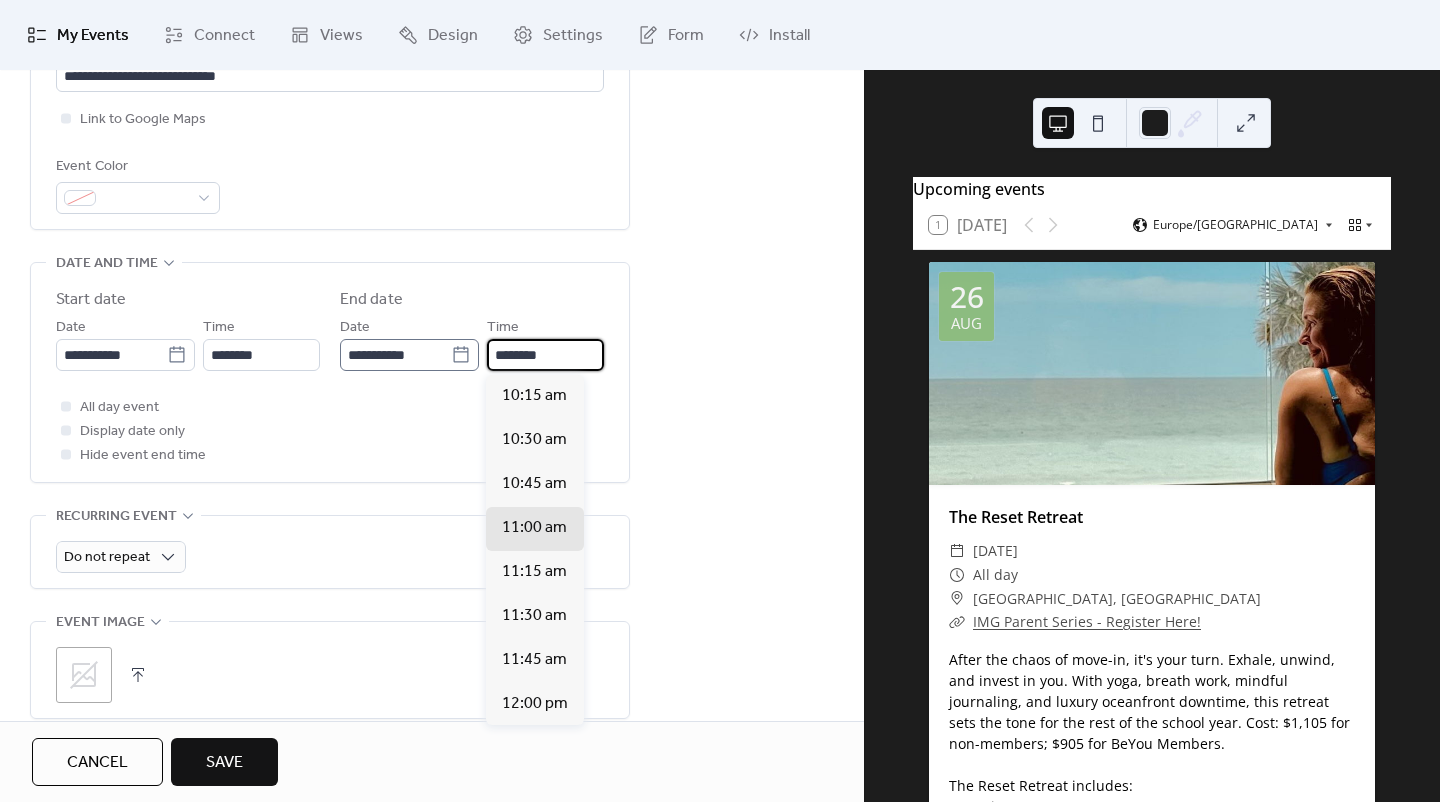 drag, startPoint x: 562, startPoint y: 358, endPoint x: 462, endPoint y: 352, distance: 100.17984 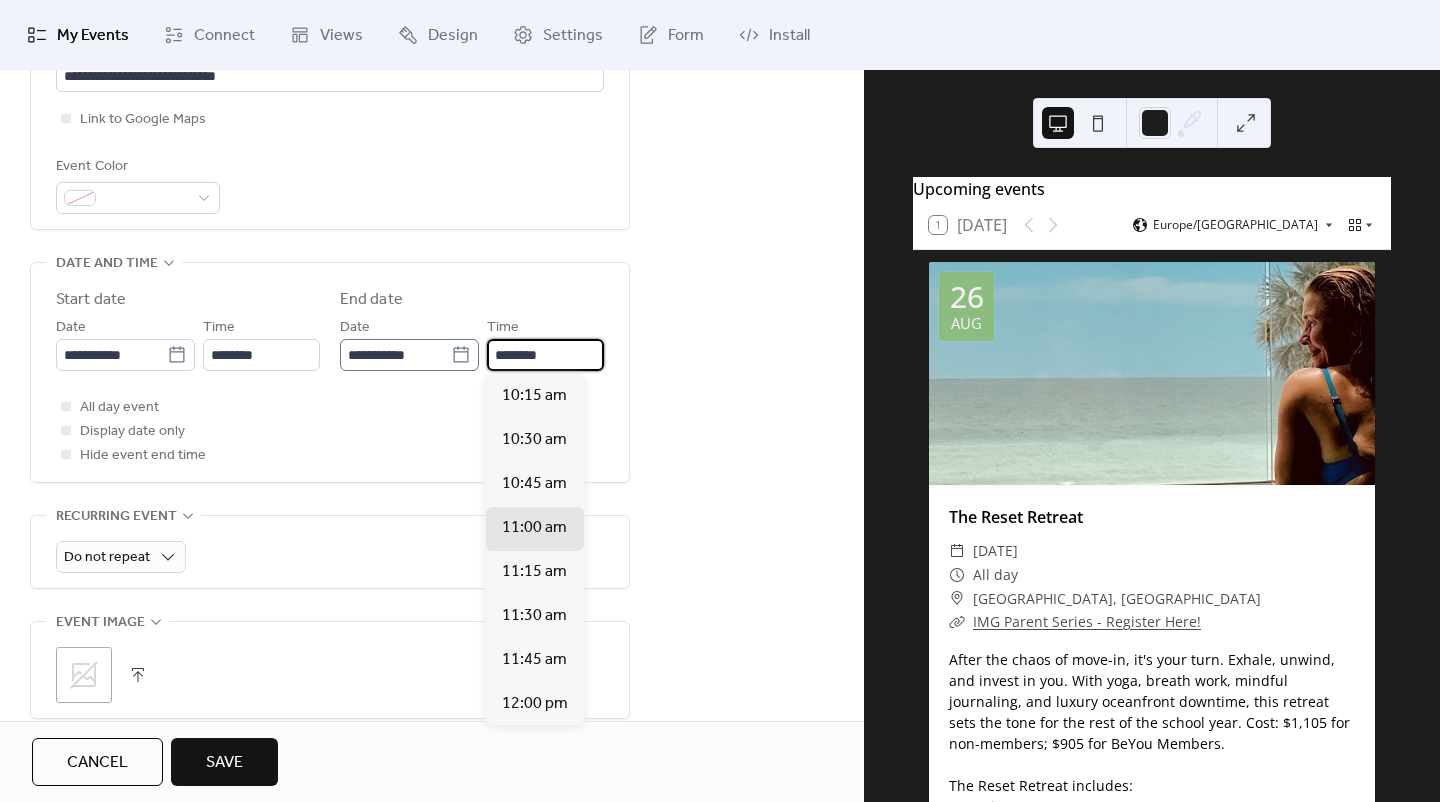 click on "**********" at bounding box center (472, 343) 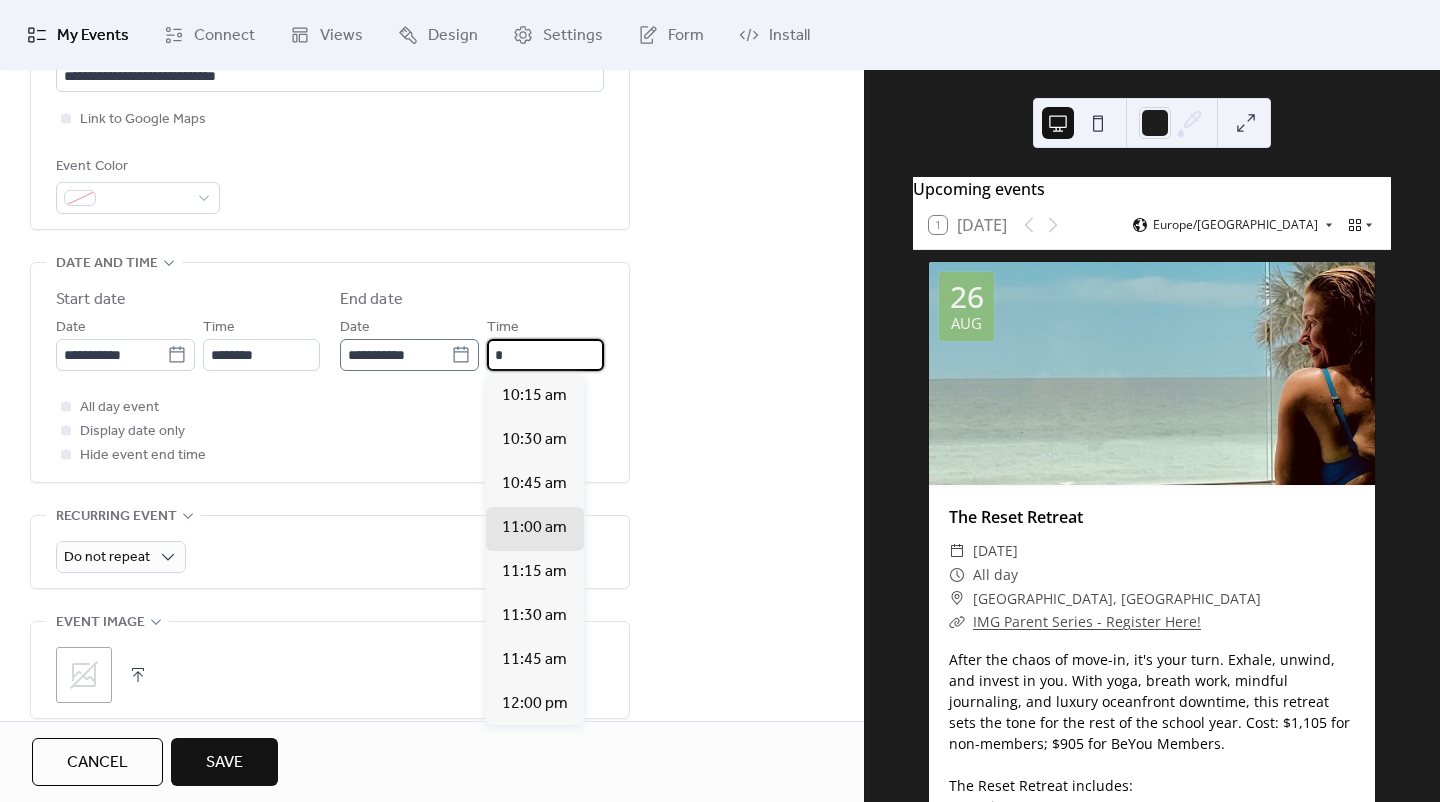 scroll, scrollTop: 1012, scrollLeft: 0, axis: vertical 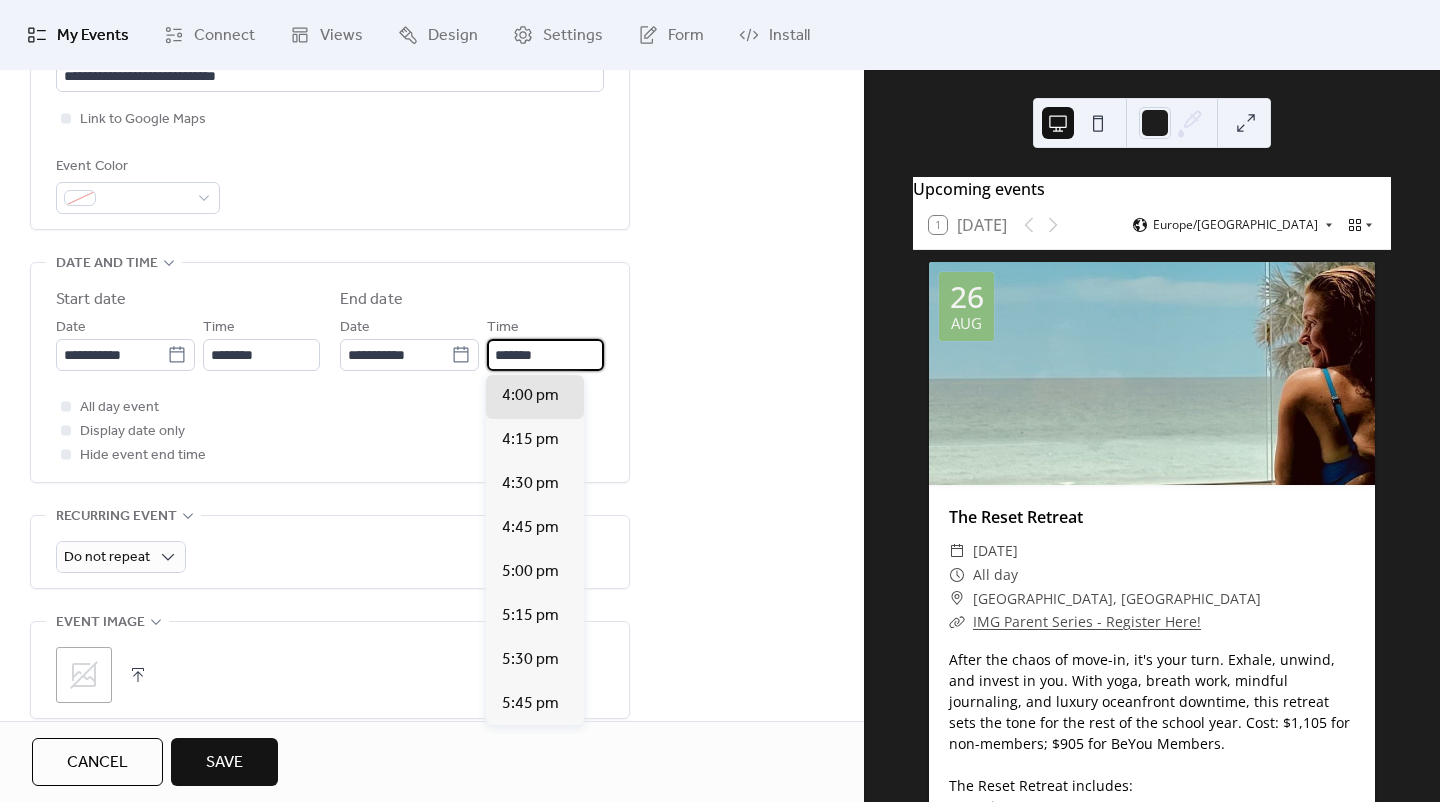 type on "*******" 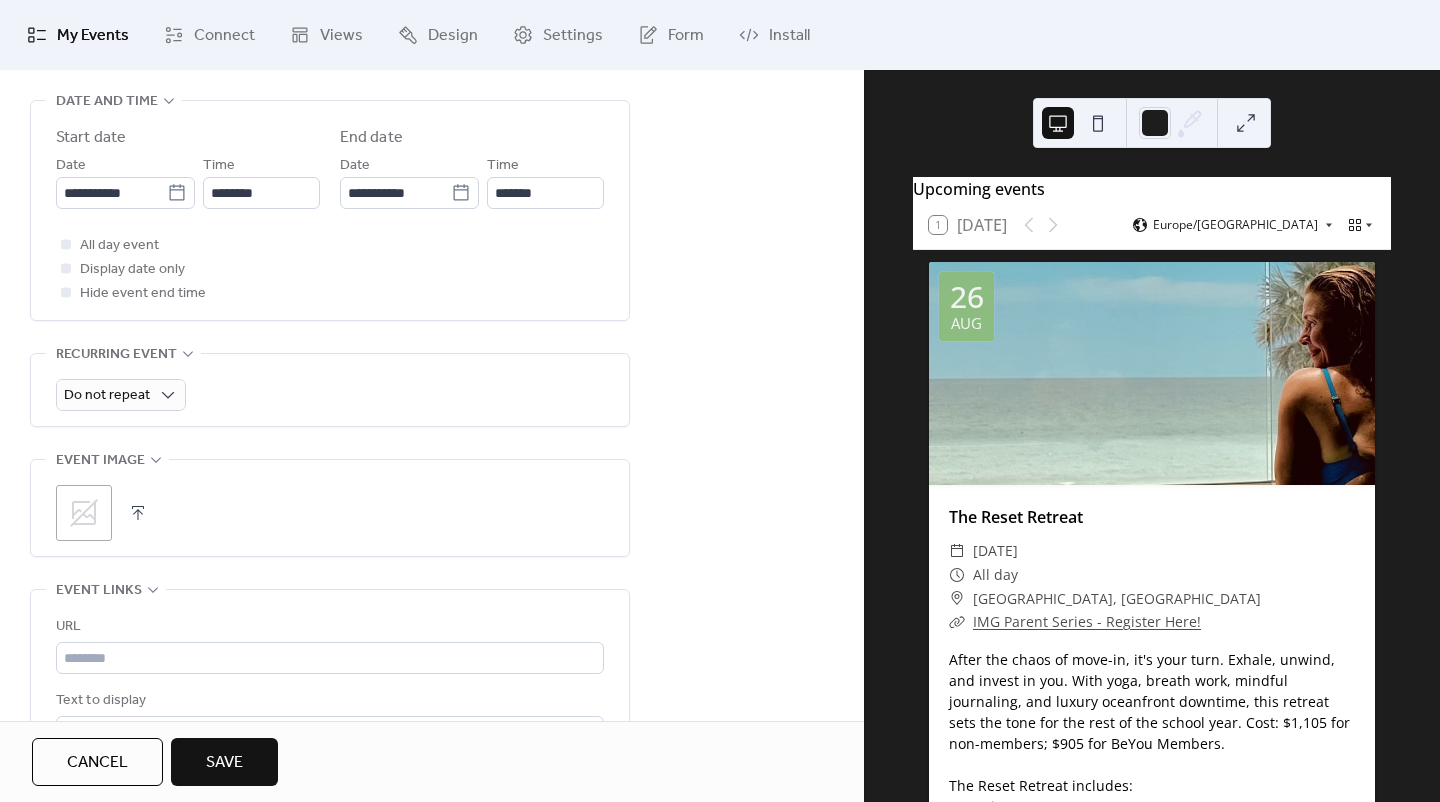scroll, scrollTop: 700, scrollLeft: 0, axis: vertical 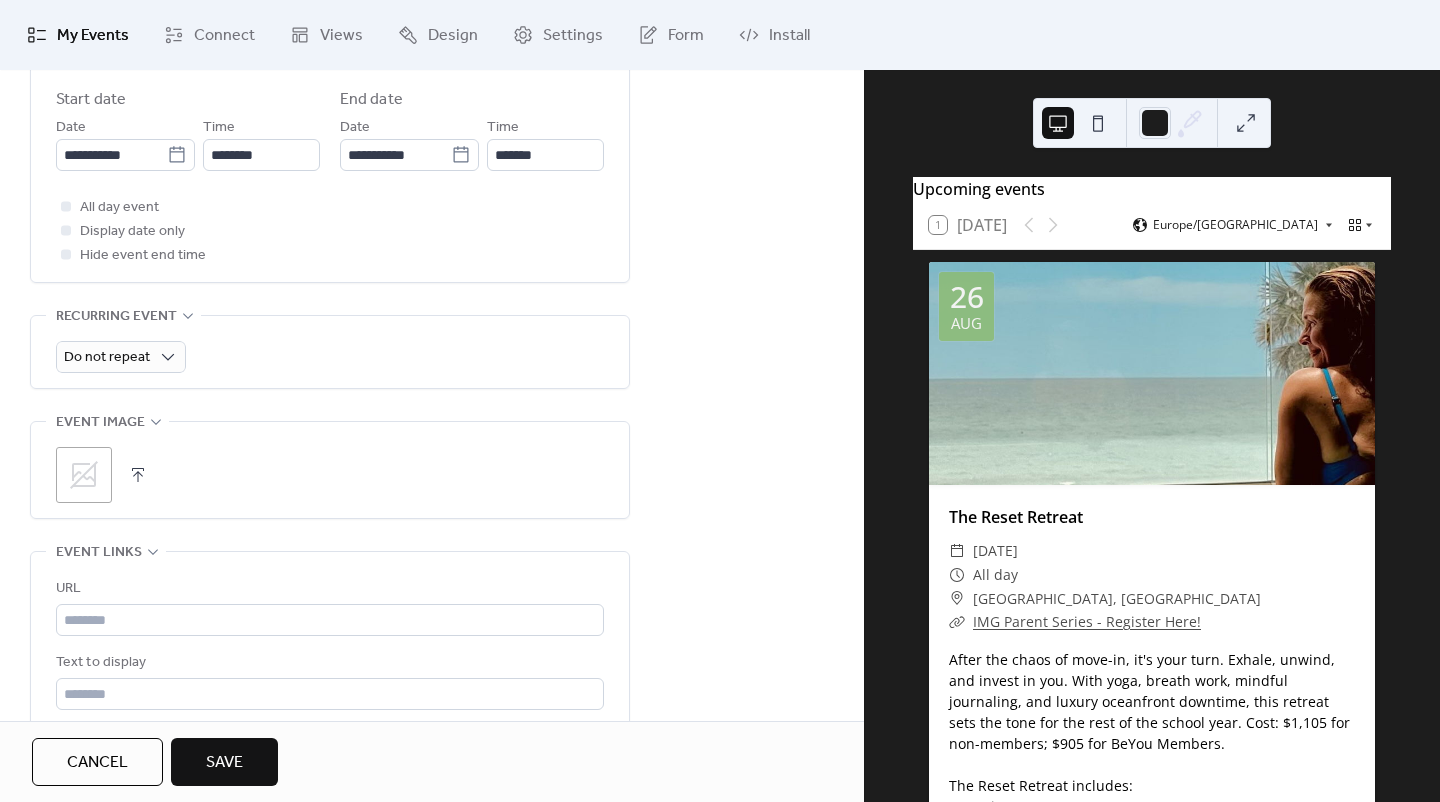 click 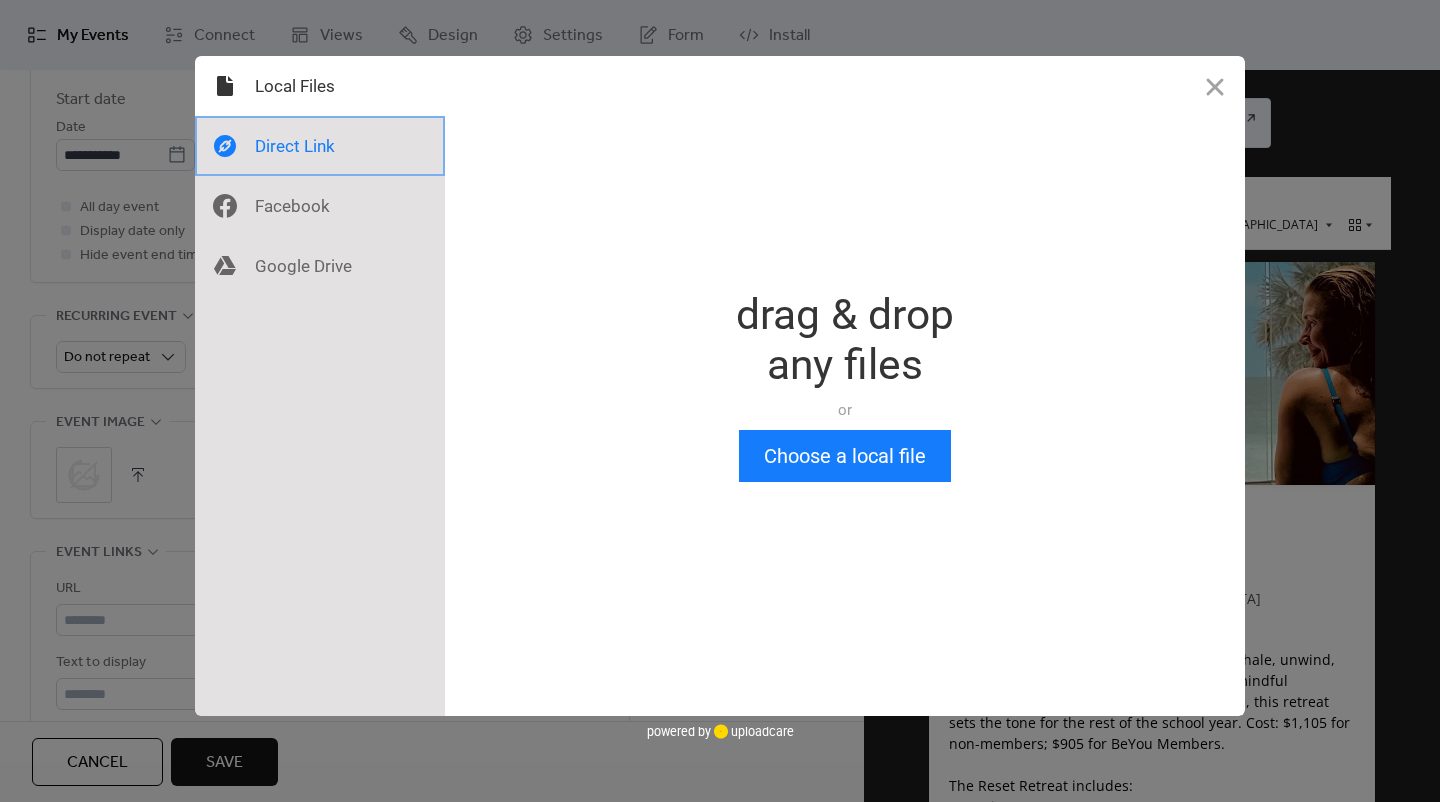 click at bounding box center [320, 146] 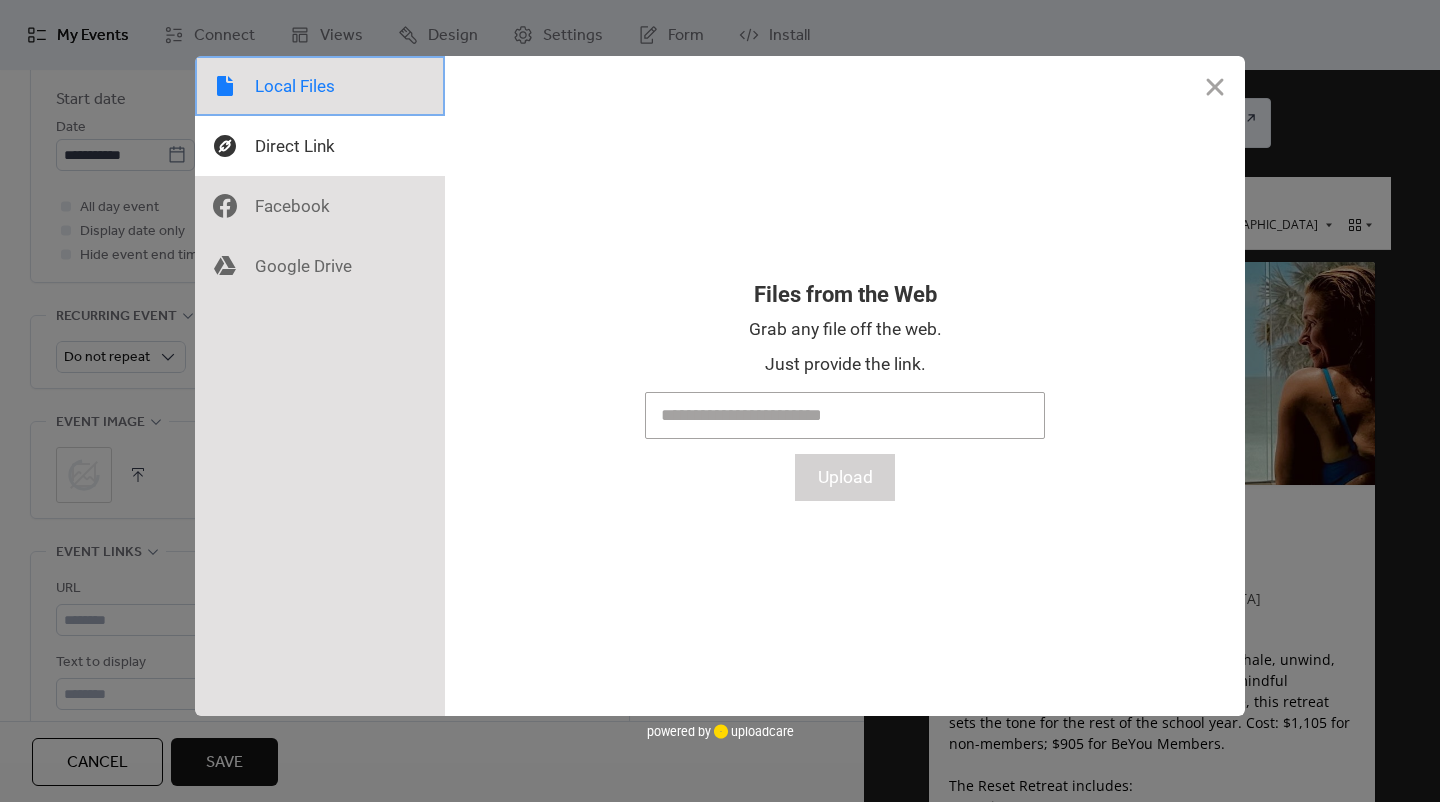 click at bounding box center (320, 86) 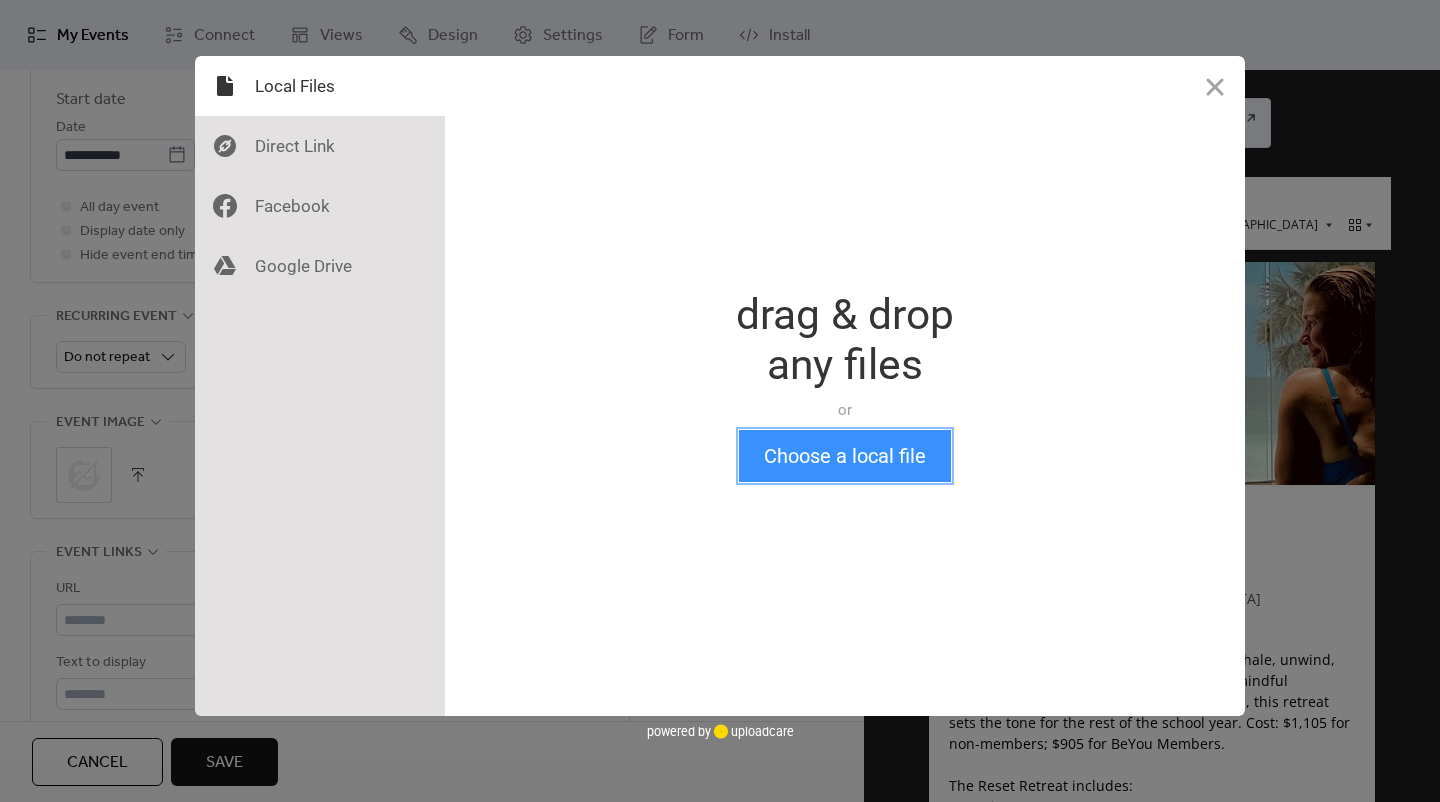 click on "Choose a local file" at bounding box center (845, 456) 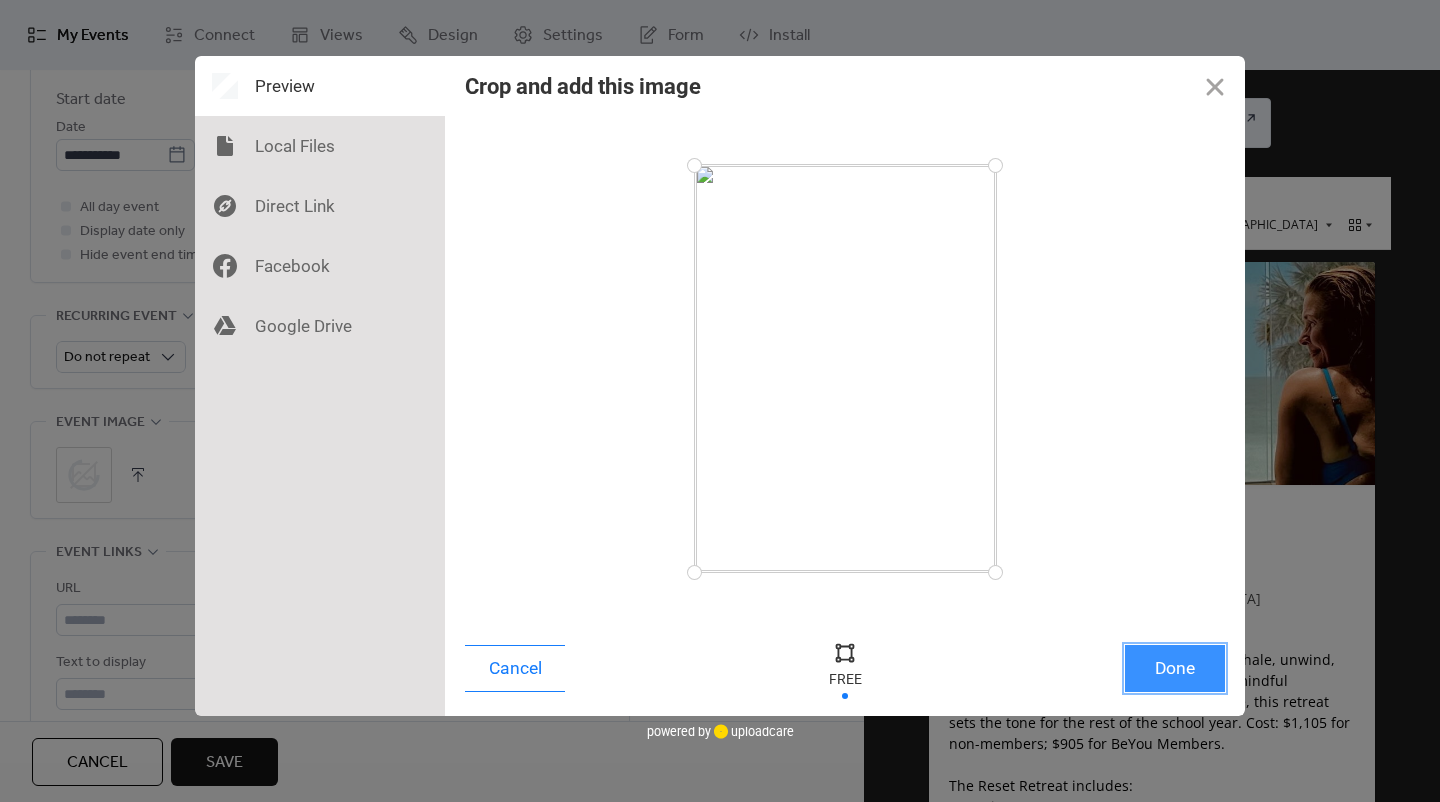click on "Done" at bounding box center (1175, 668) 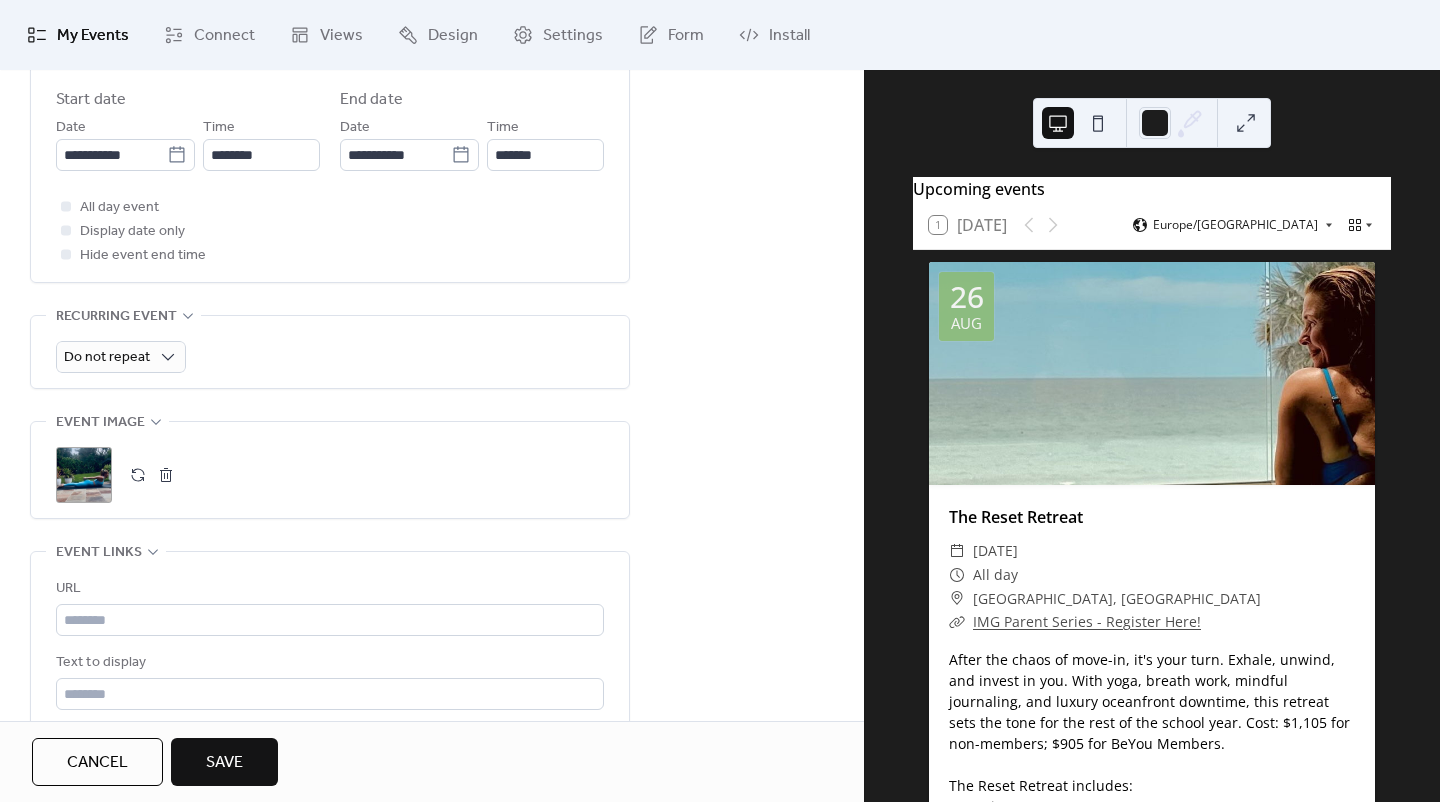 scroll, scrollTop: 800, scrollLeft: 0, axis: vertical 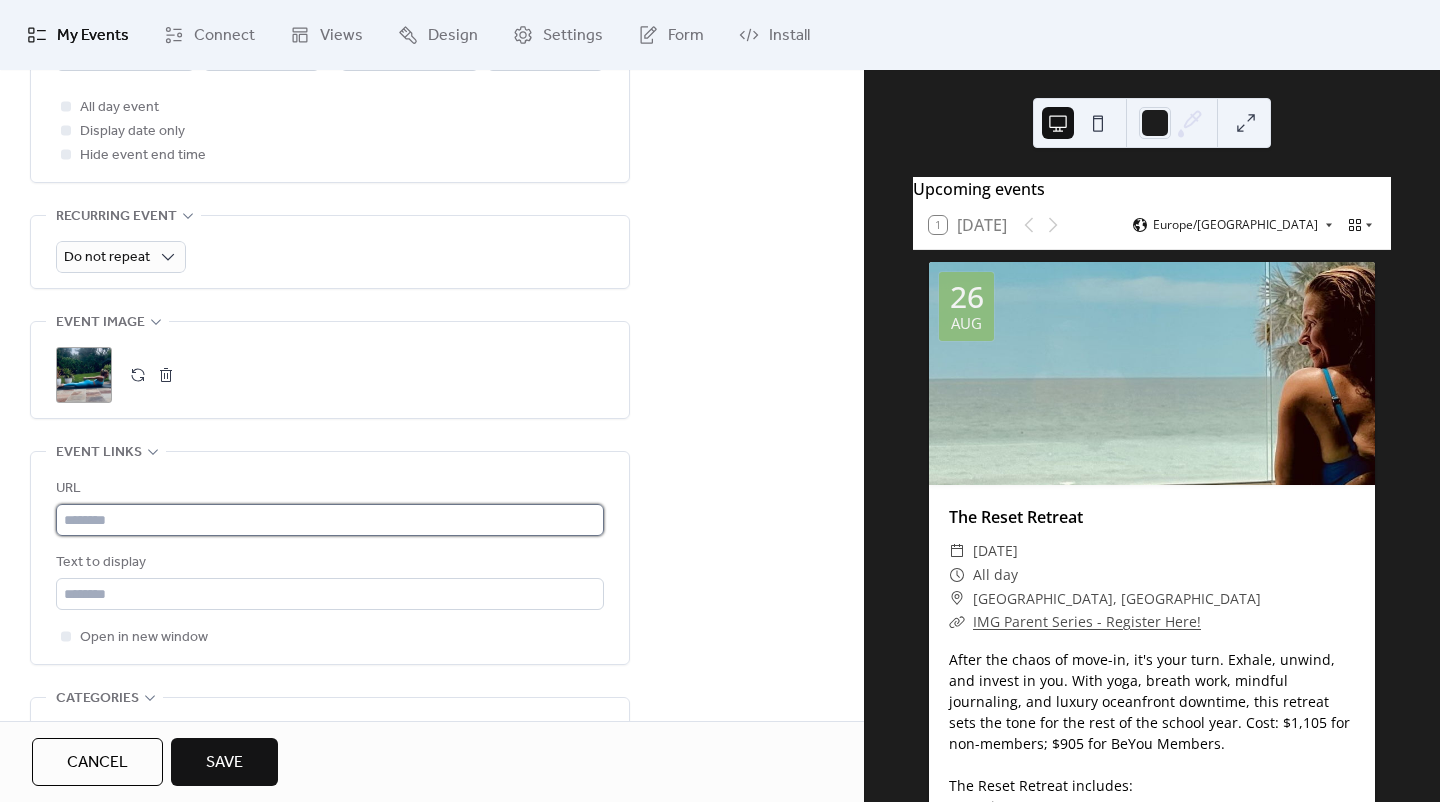 click at bounding box center [330, 520] 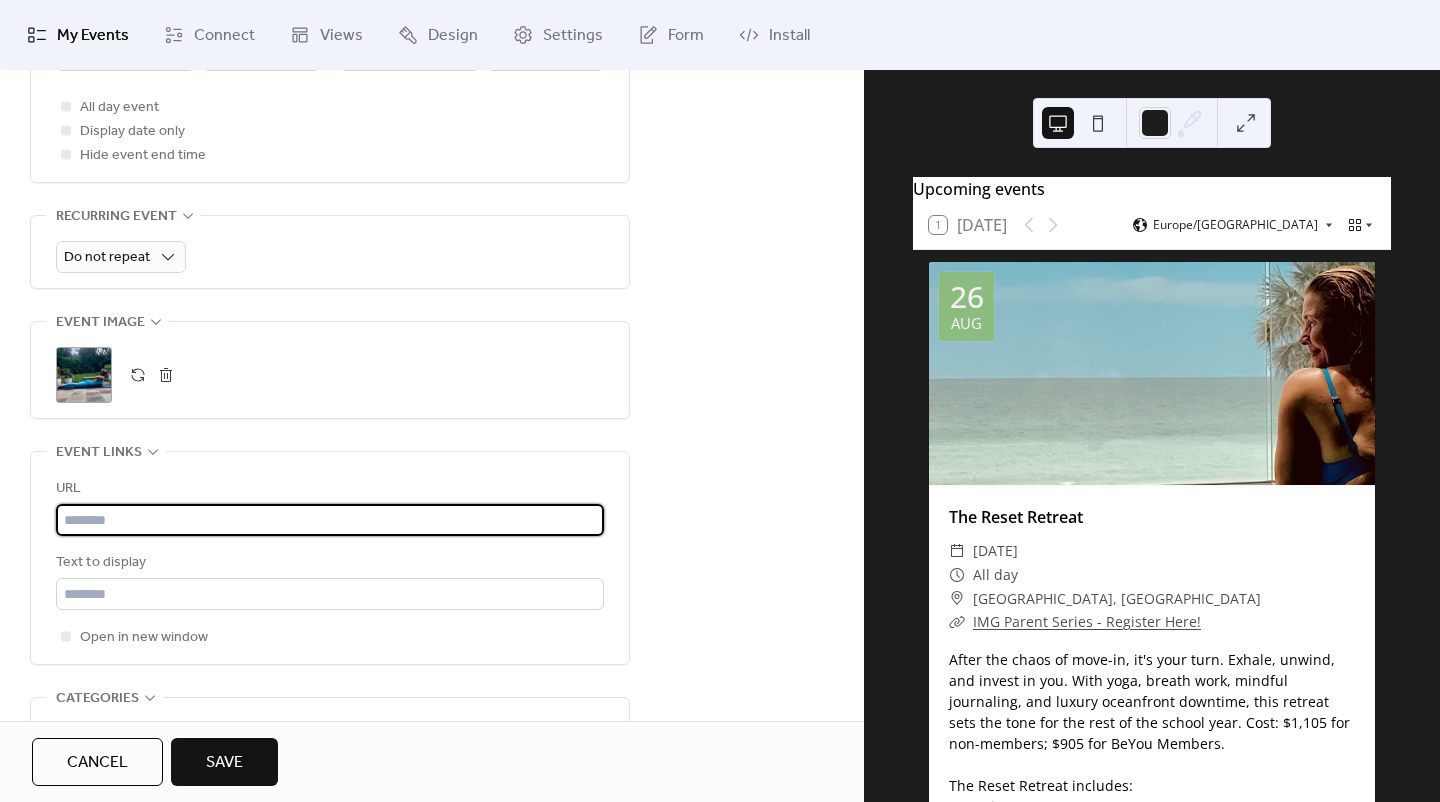 paste on "**********" 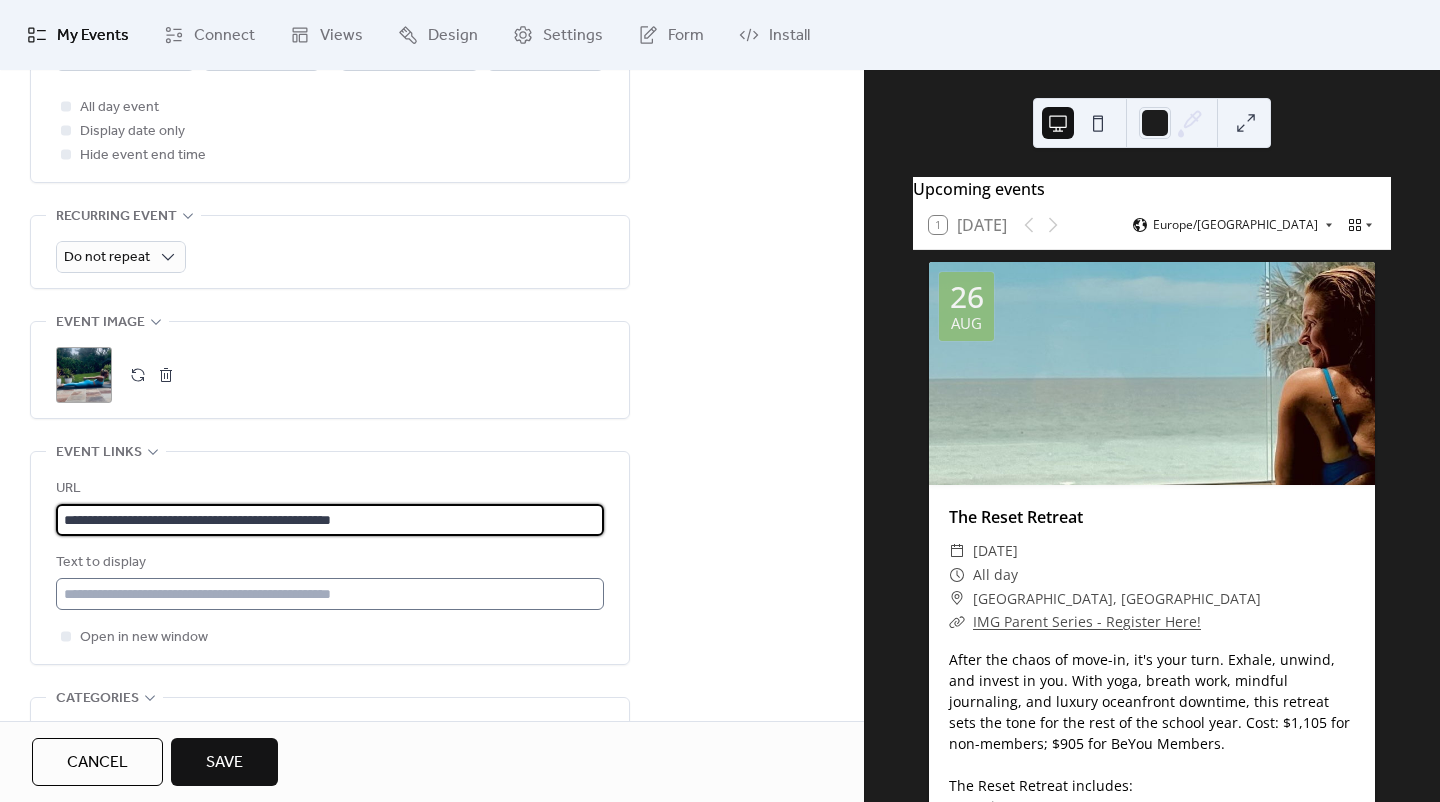 type on "**********" 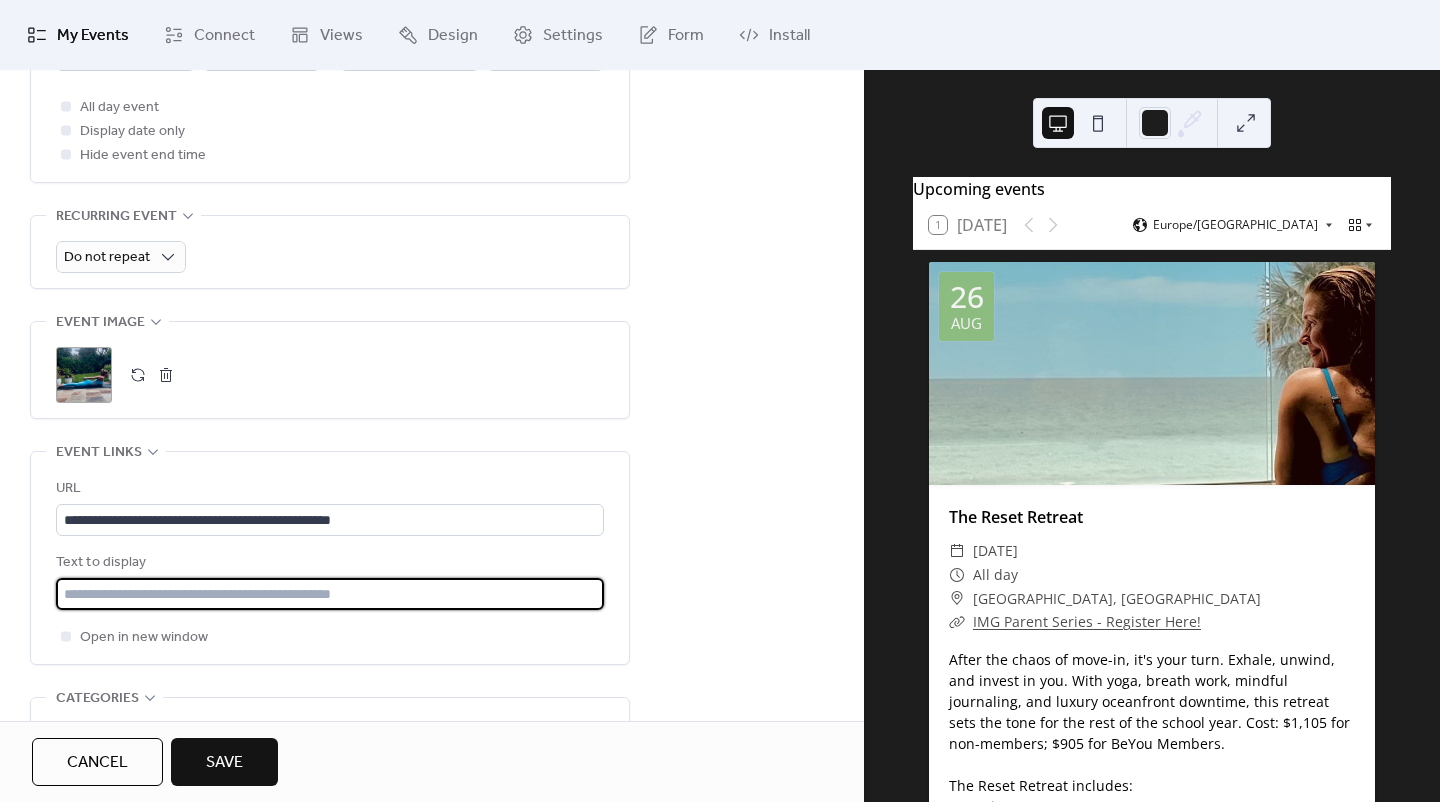click at bounding box center (330, 594) 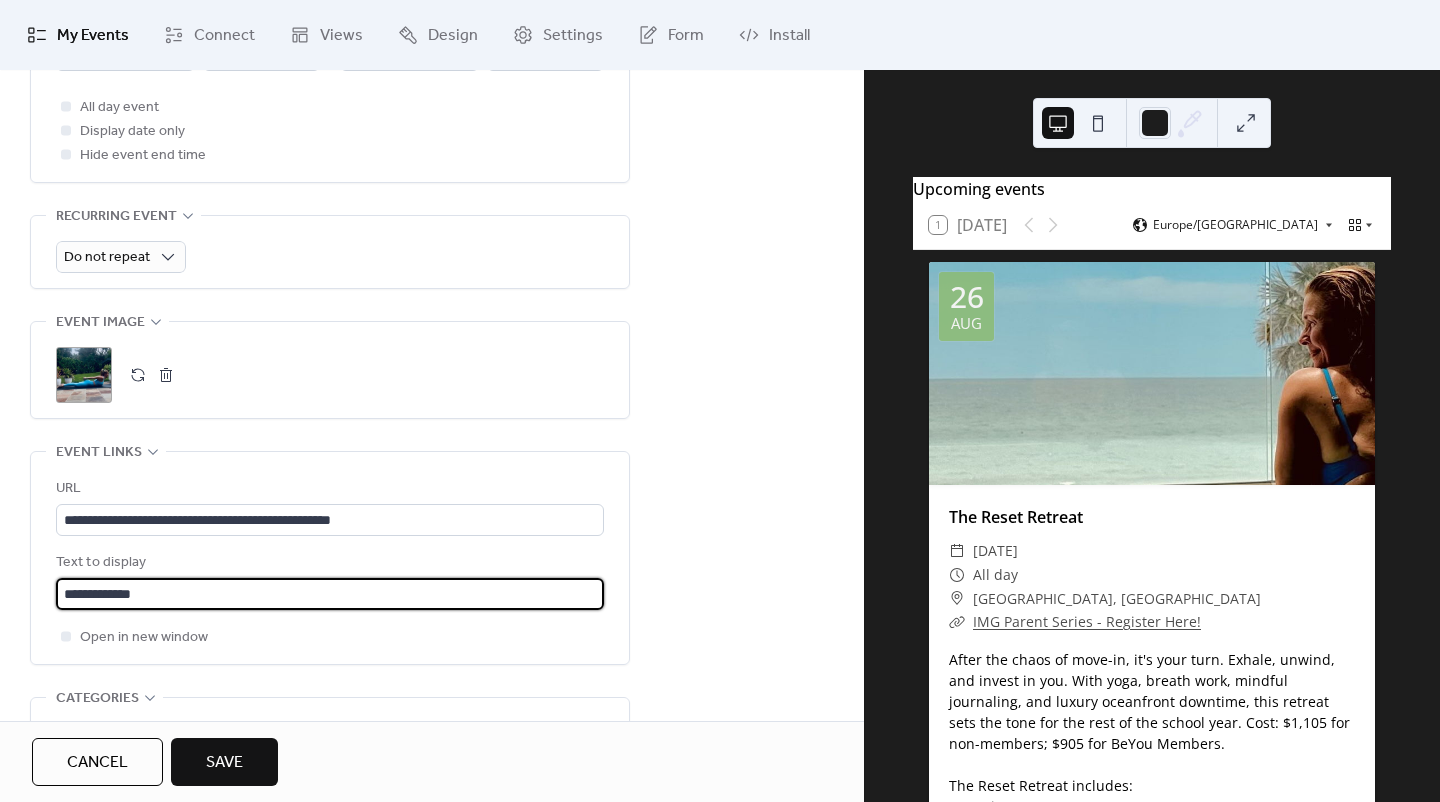 type on "**********" 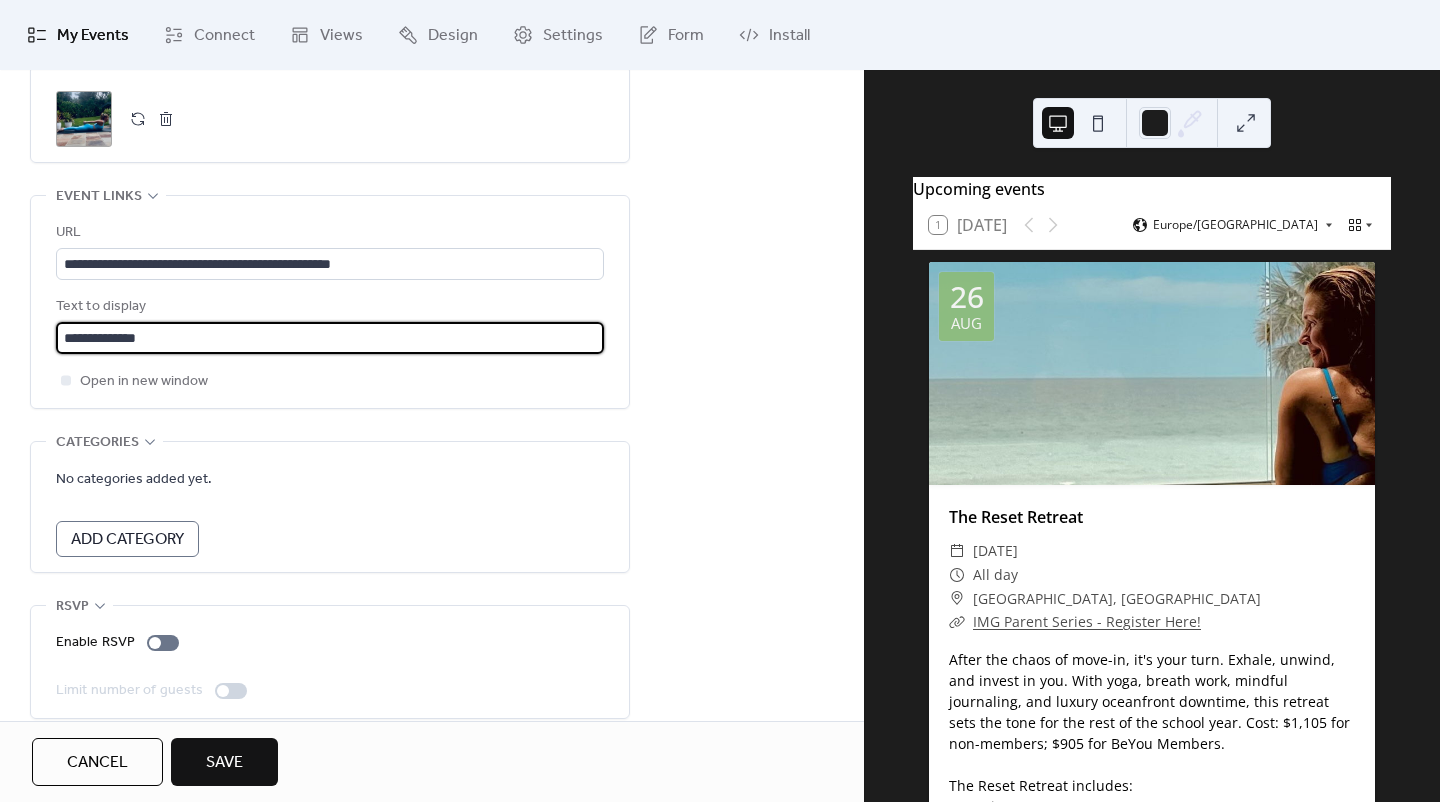 scroll, scrollTop: 1080, scrollLeft: 0, axis: vertical 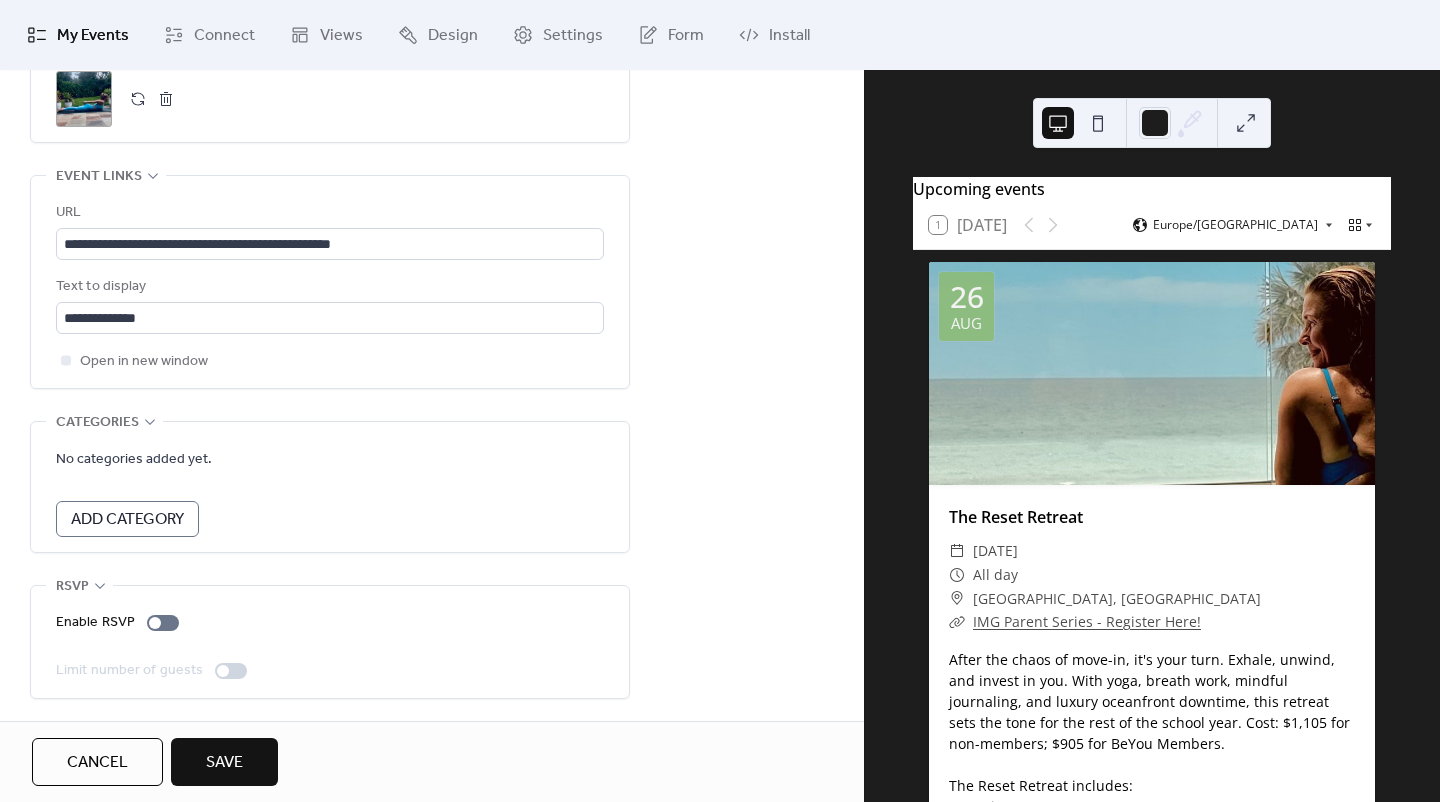 click 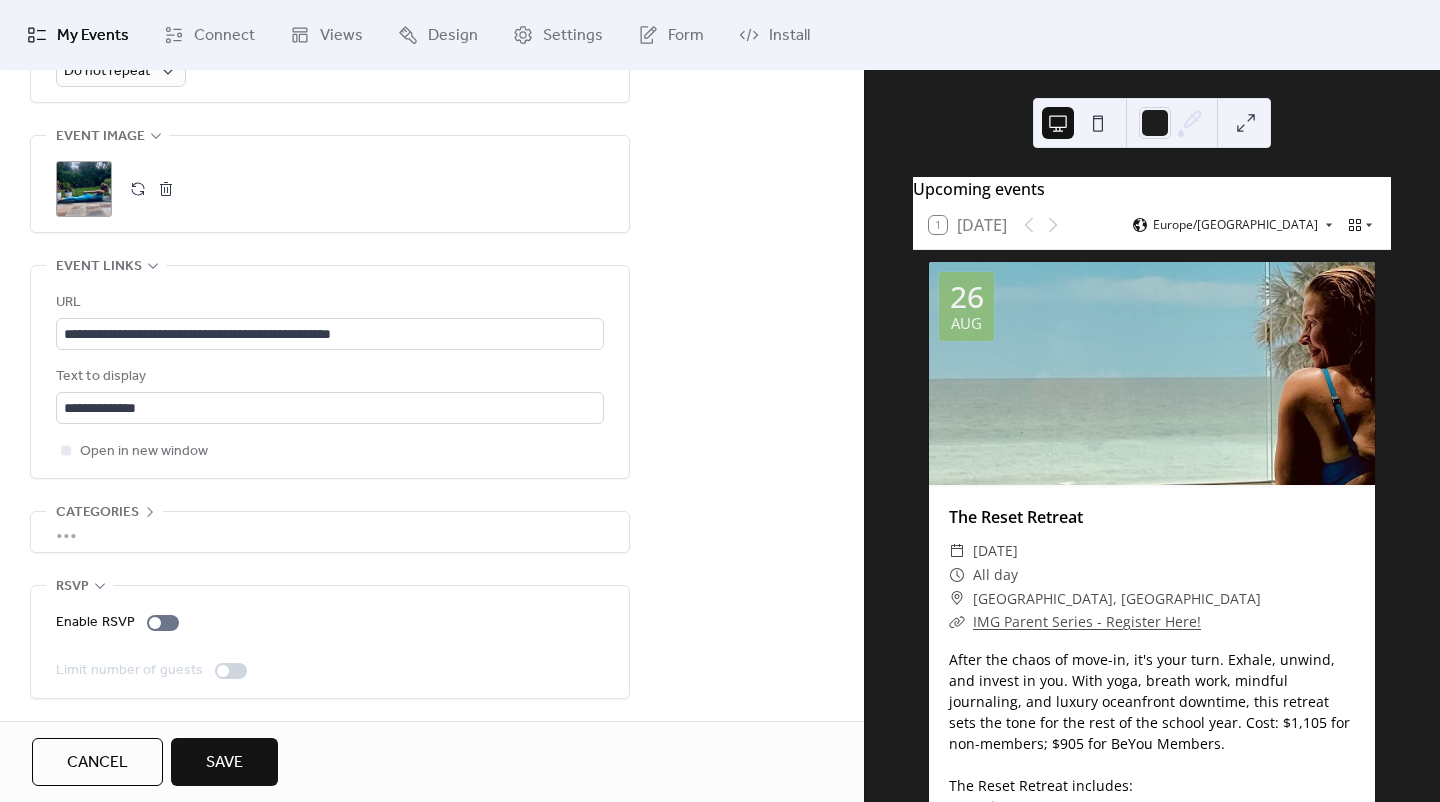 scroll, scrollTop: 990, scrollLeft: 0, axis: vertical 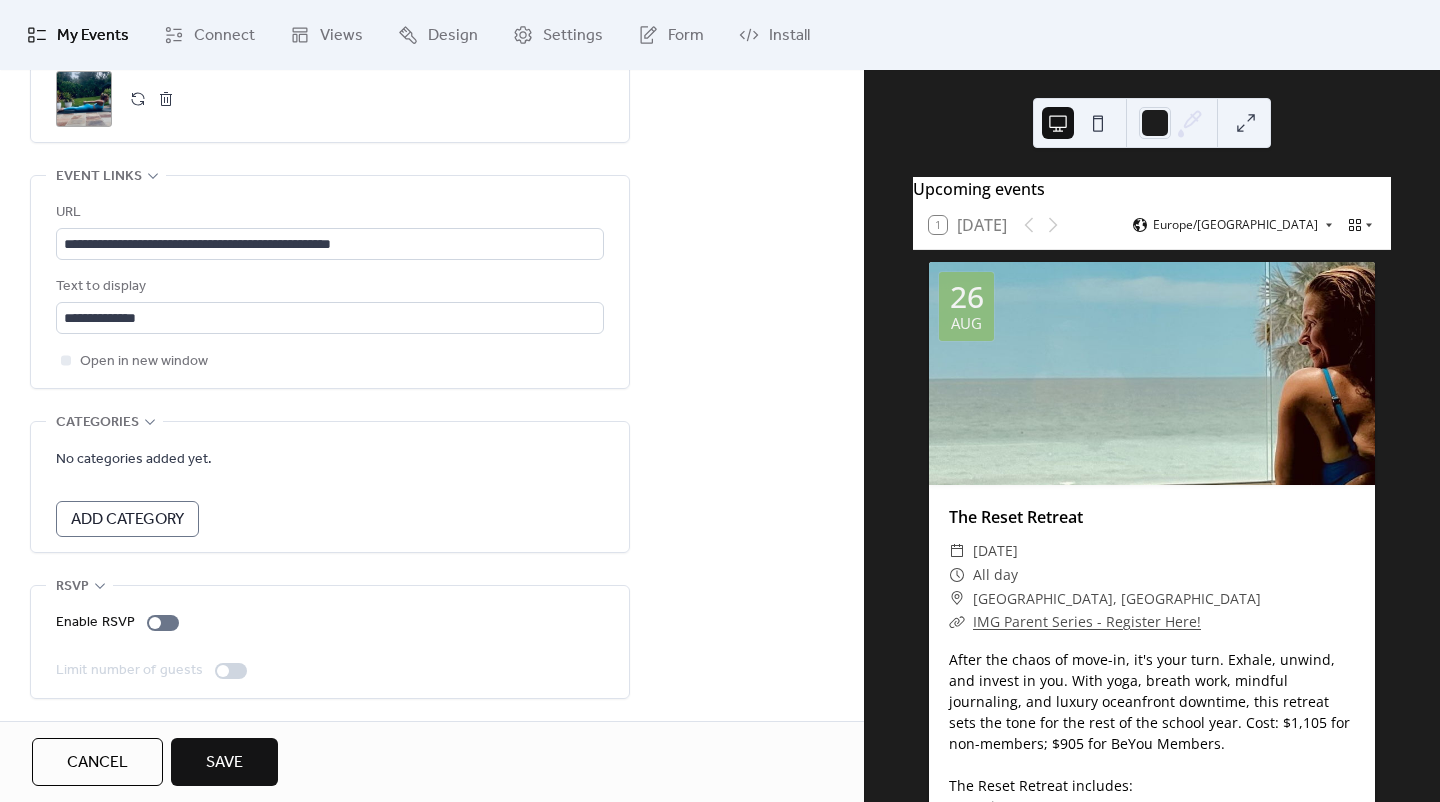 click on "Add Category" at bounding box center [127, 520] 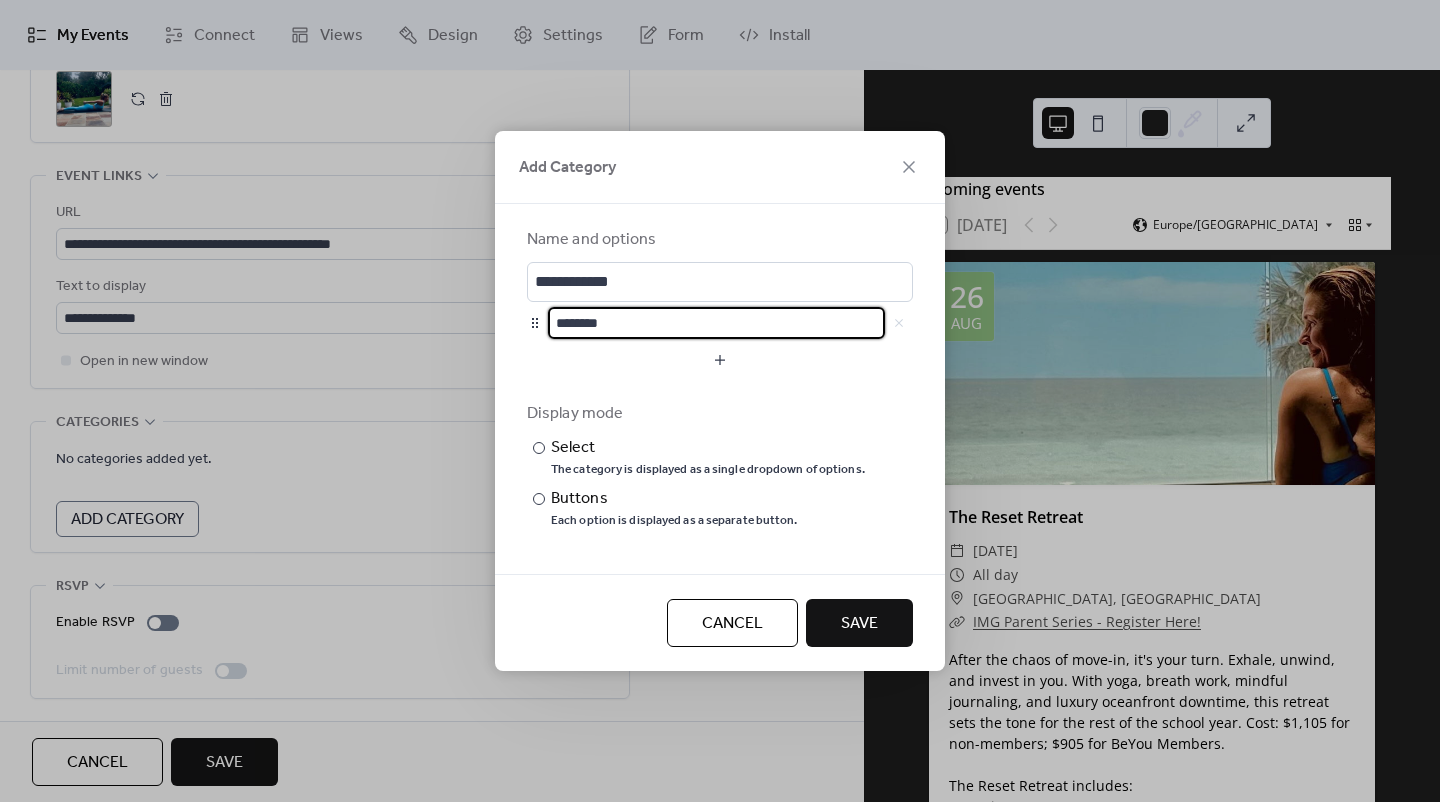 click on "********" at bounding box center (716, 323) 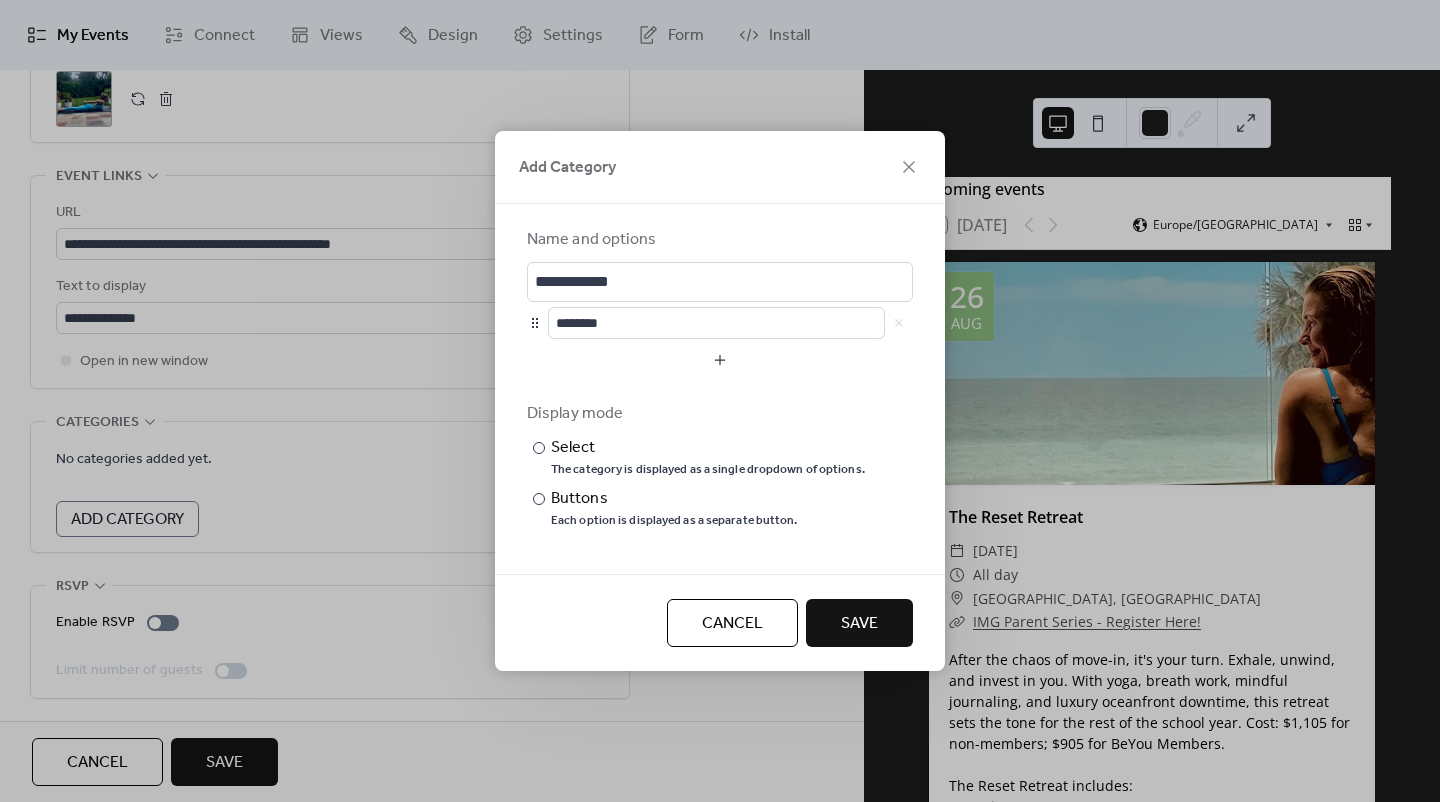 click on "Cancel" at bounding box center (732, 623) 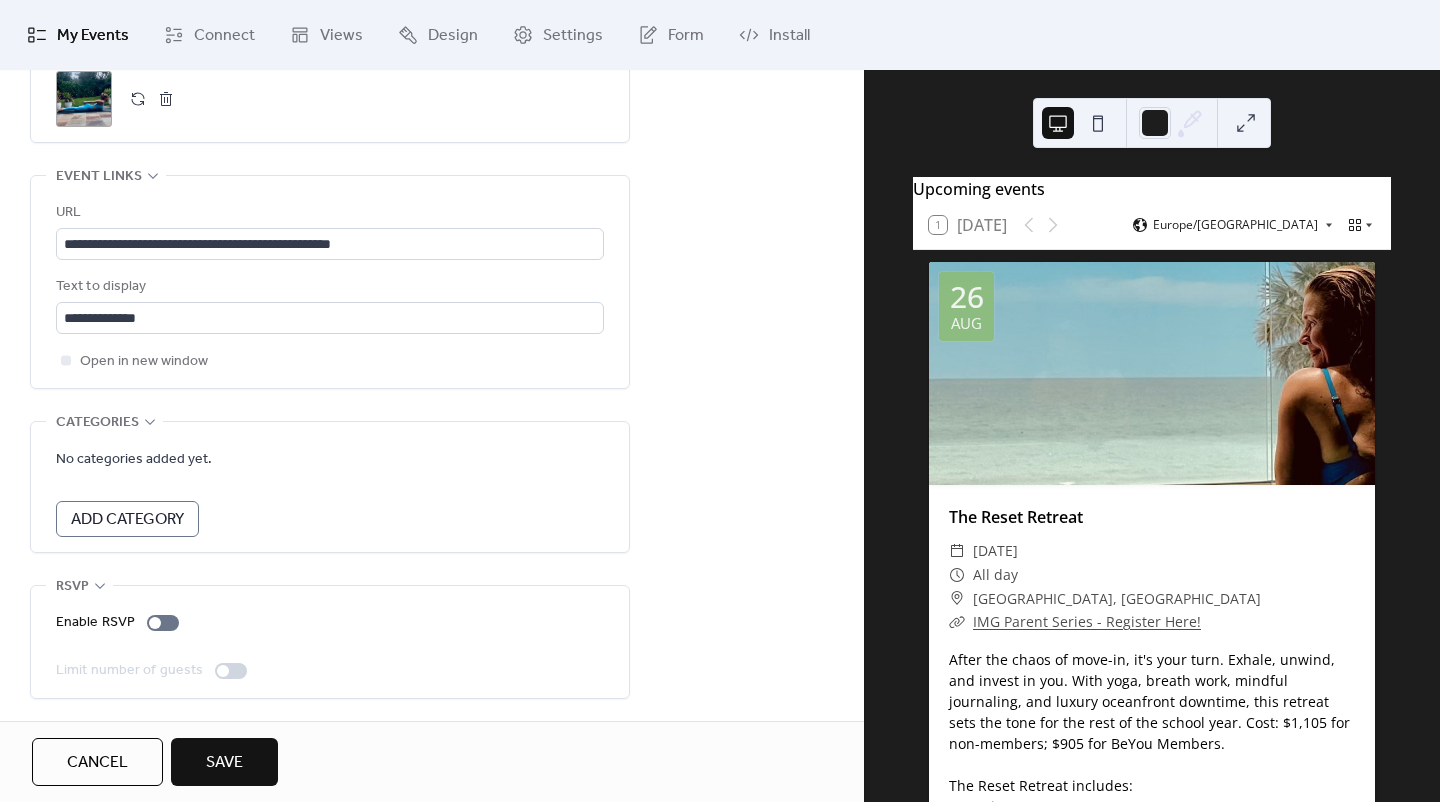 click on "Save" at bounding box center (224, 762) 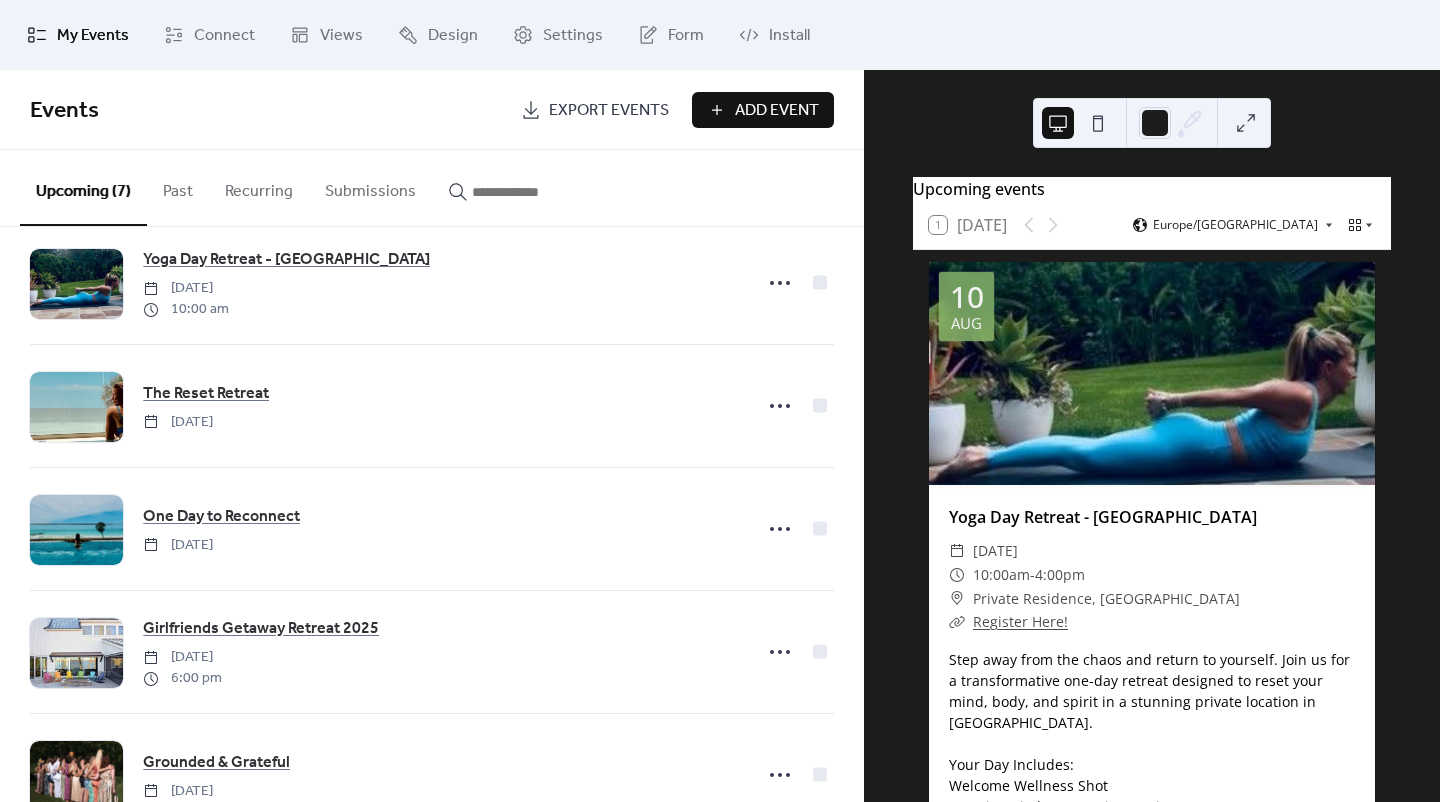 scroll, scrollTop: 0, scrollLeft: 0, axis: both 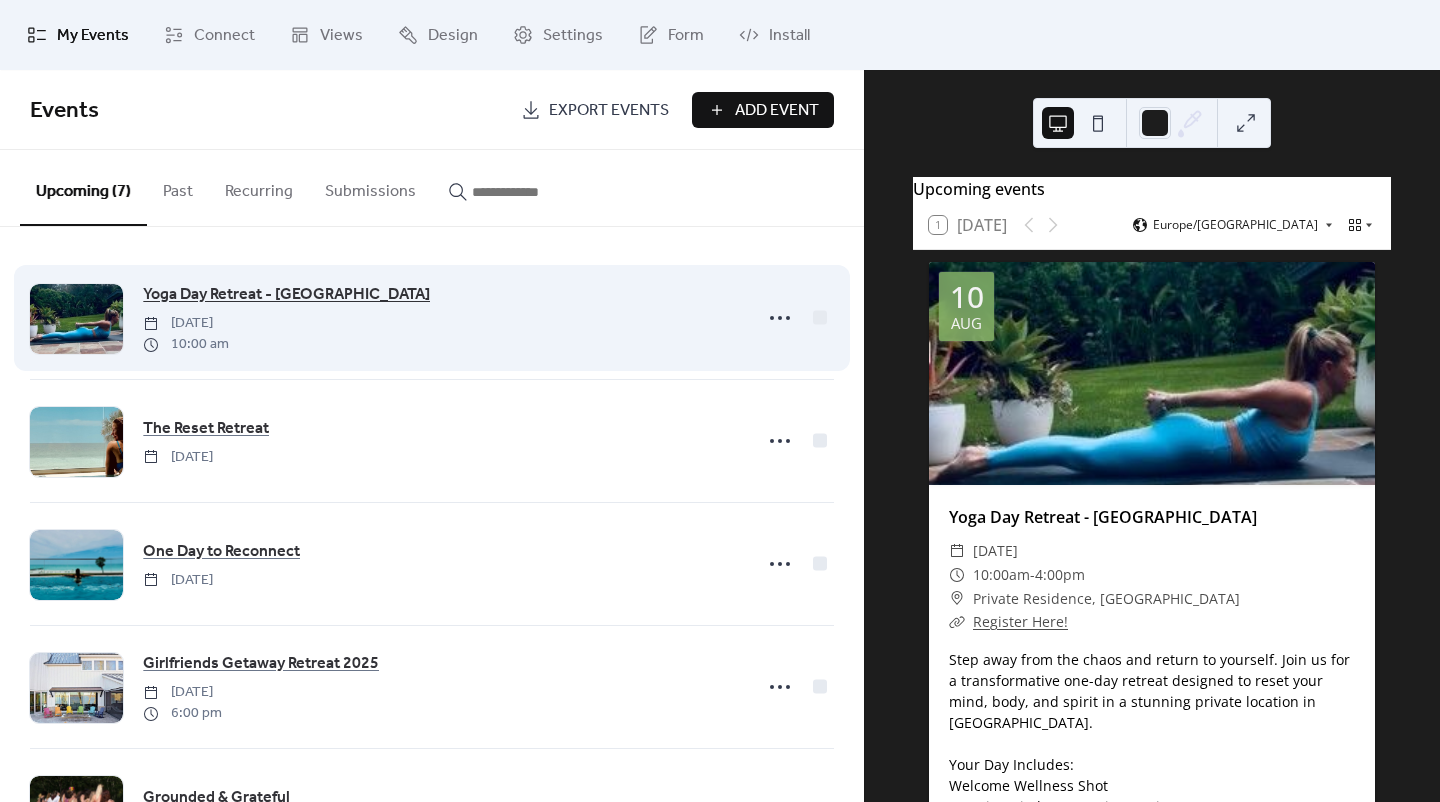 click on "Yoga Day Retreat - [GEOGRAPHIC_DATA]" at bounding box center [286, 295] 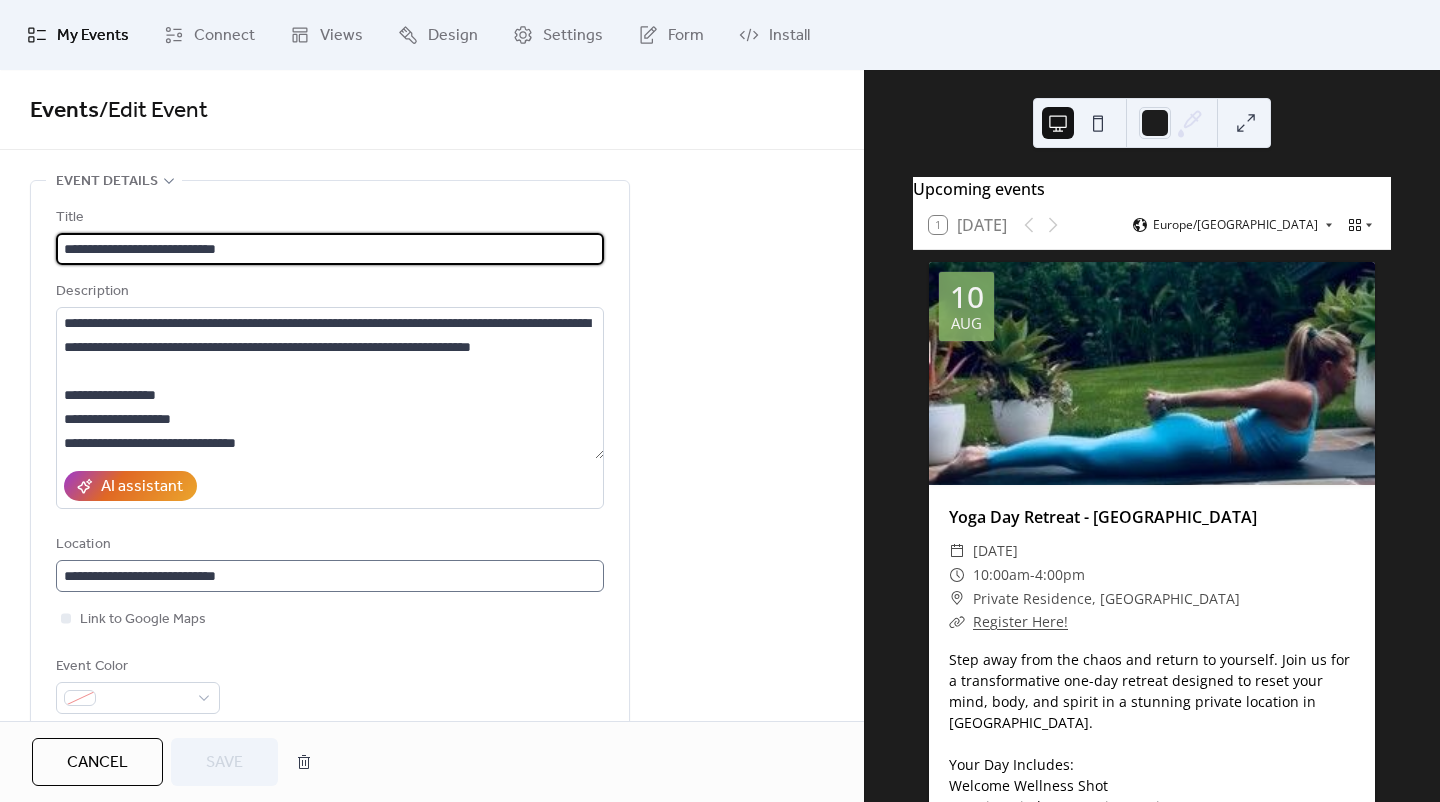 scroll, scrollTop: 1, scrollLeft: 0, axis: vertical 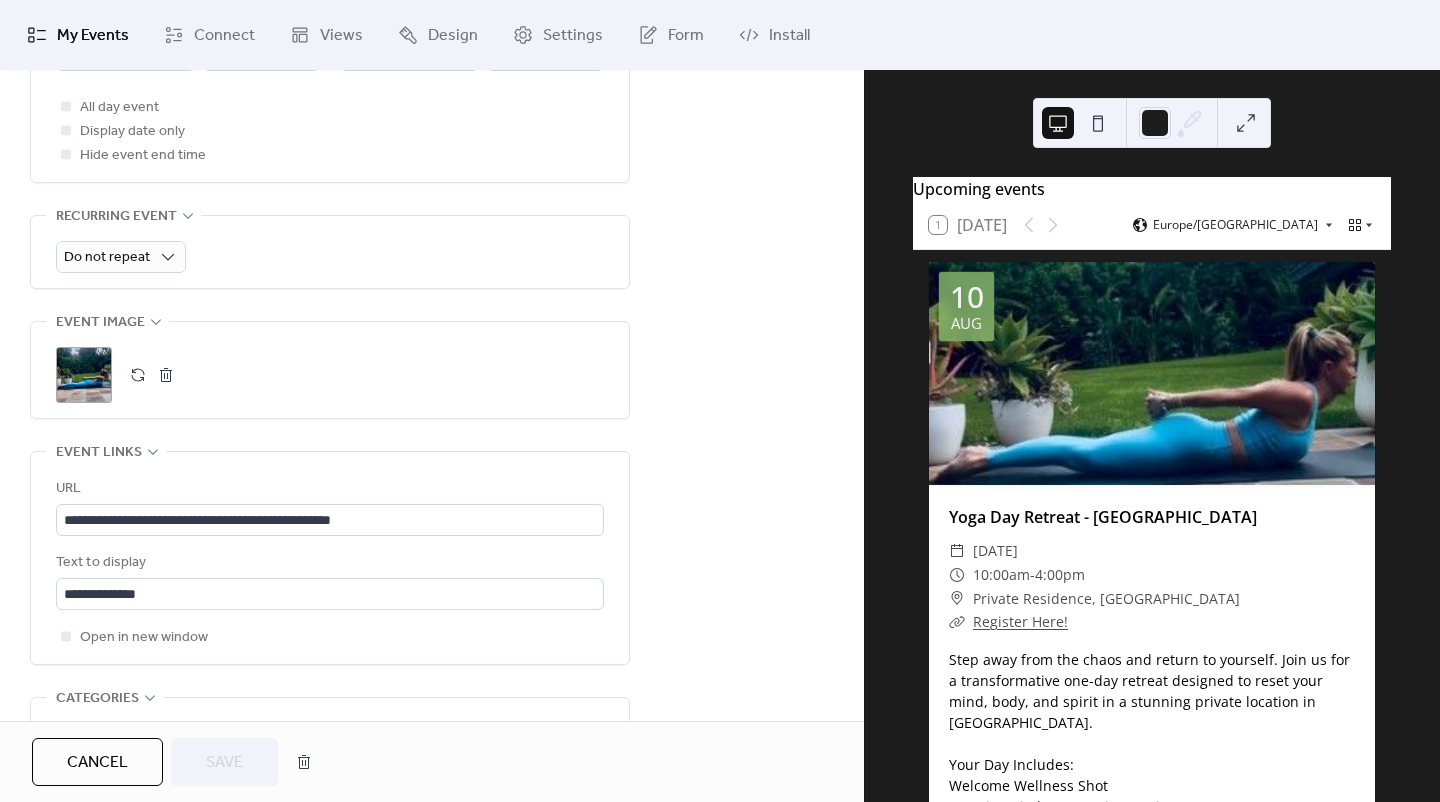 click at bounding box center (138, 375) 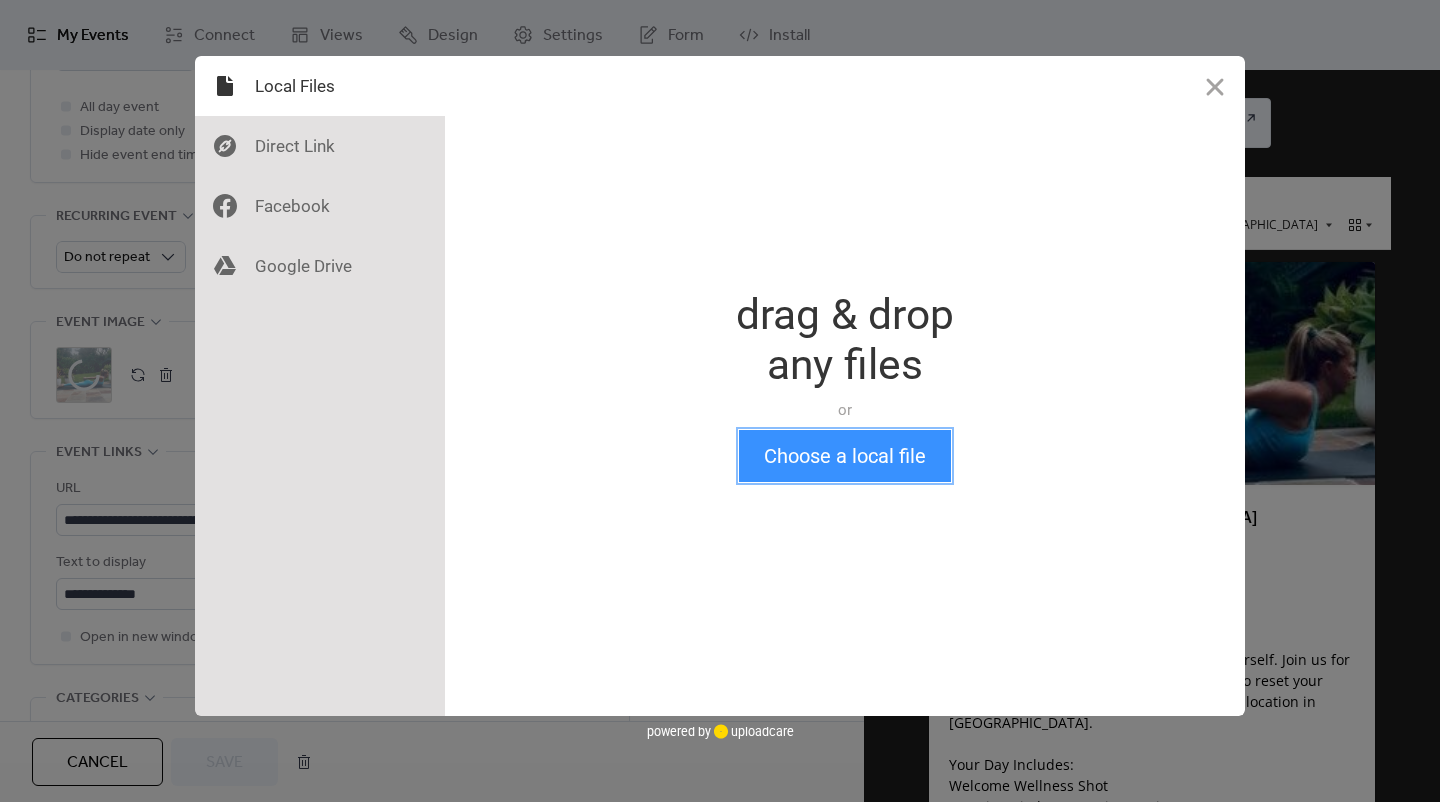 click on "Choose a local file" at bounding box center [845, 456] 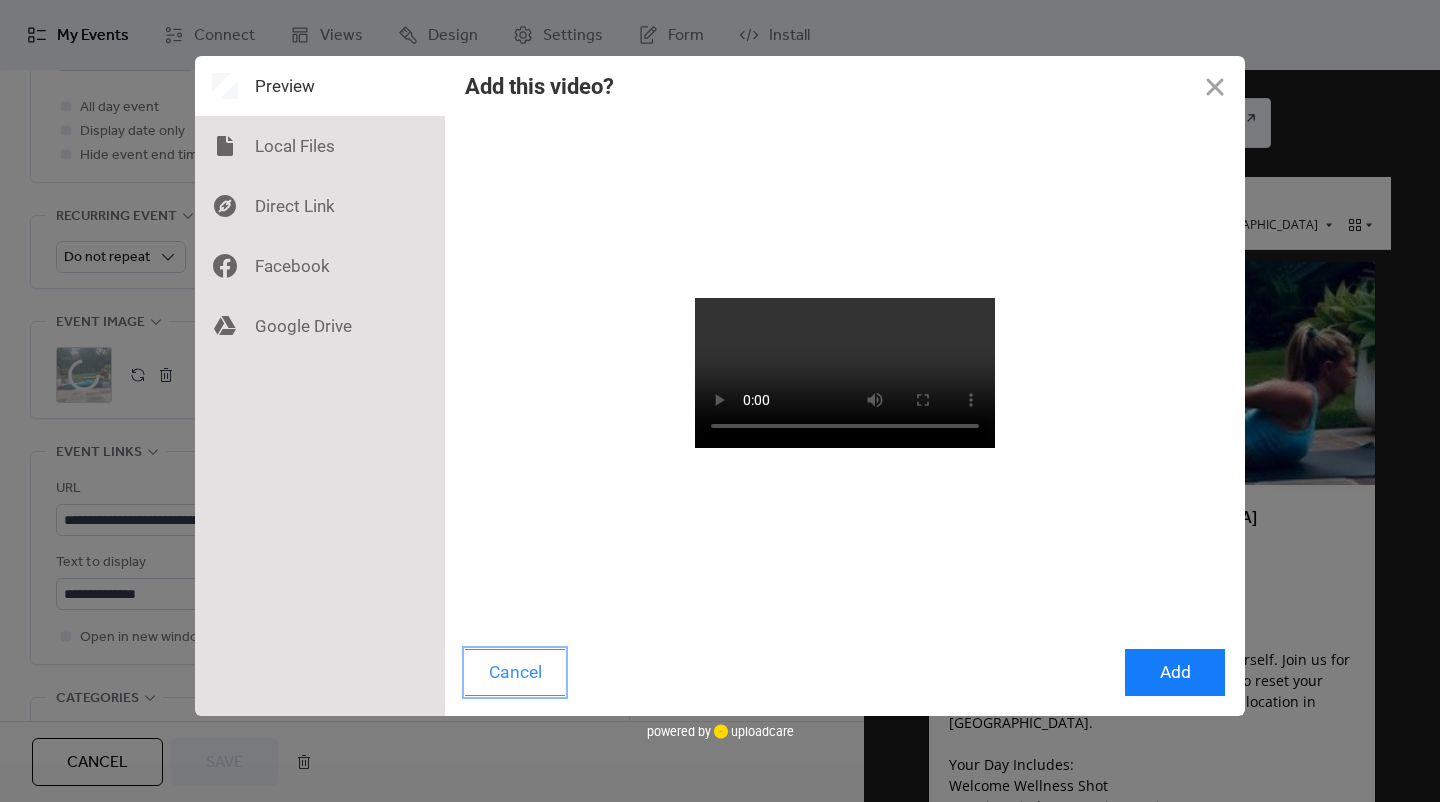 click on "Cancel" at bounding box center (515, 672) 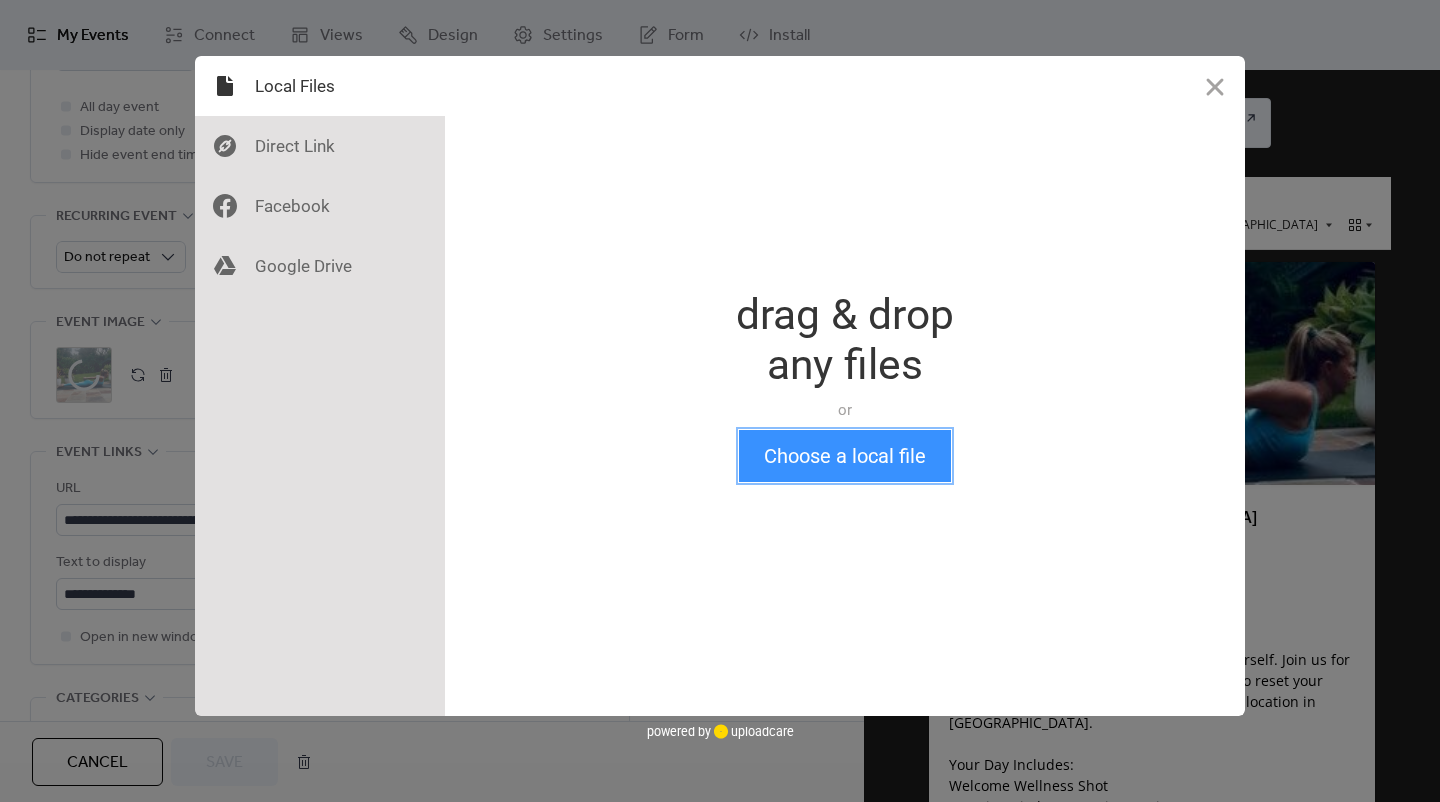 click on "Choose a local file" at bounding box center [845, 456] 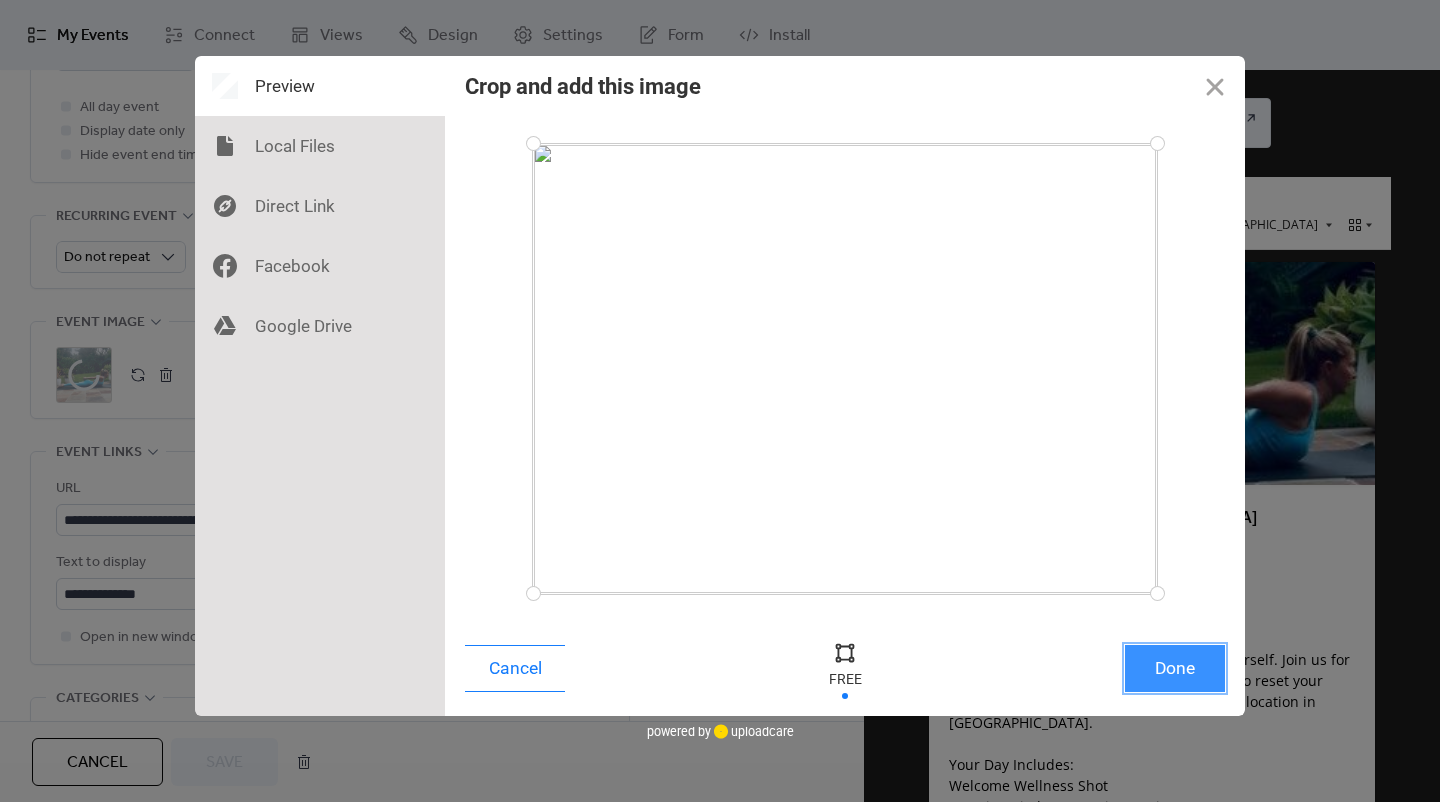 click on "Done" at bounding box center [1175, 668] 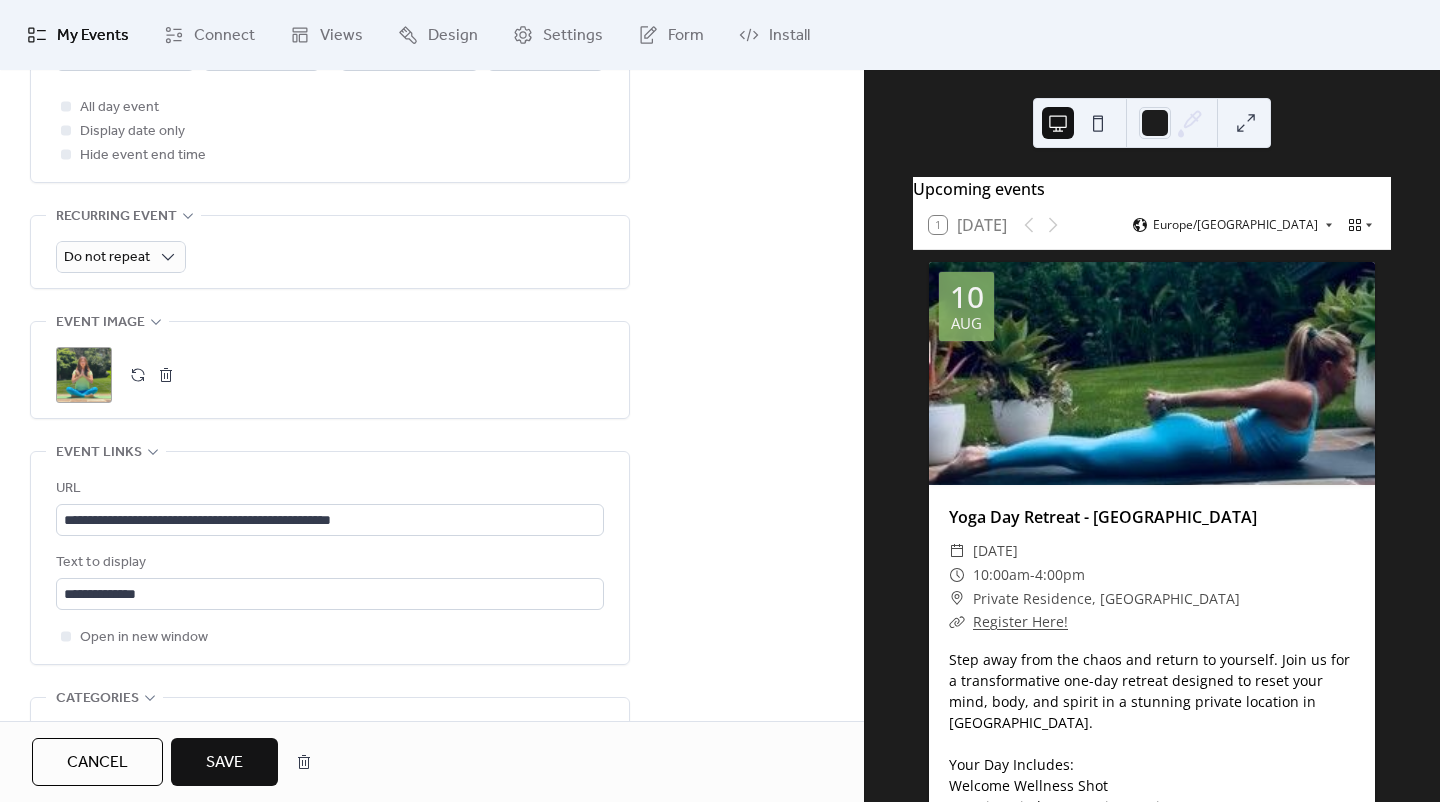 click on "**********" at bounding box center (432, 188) 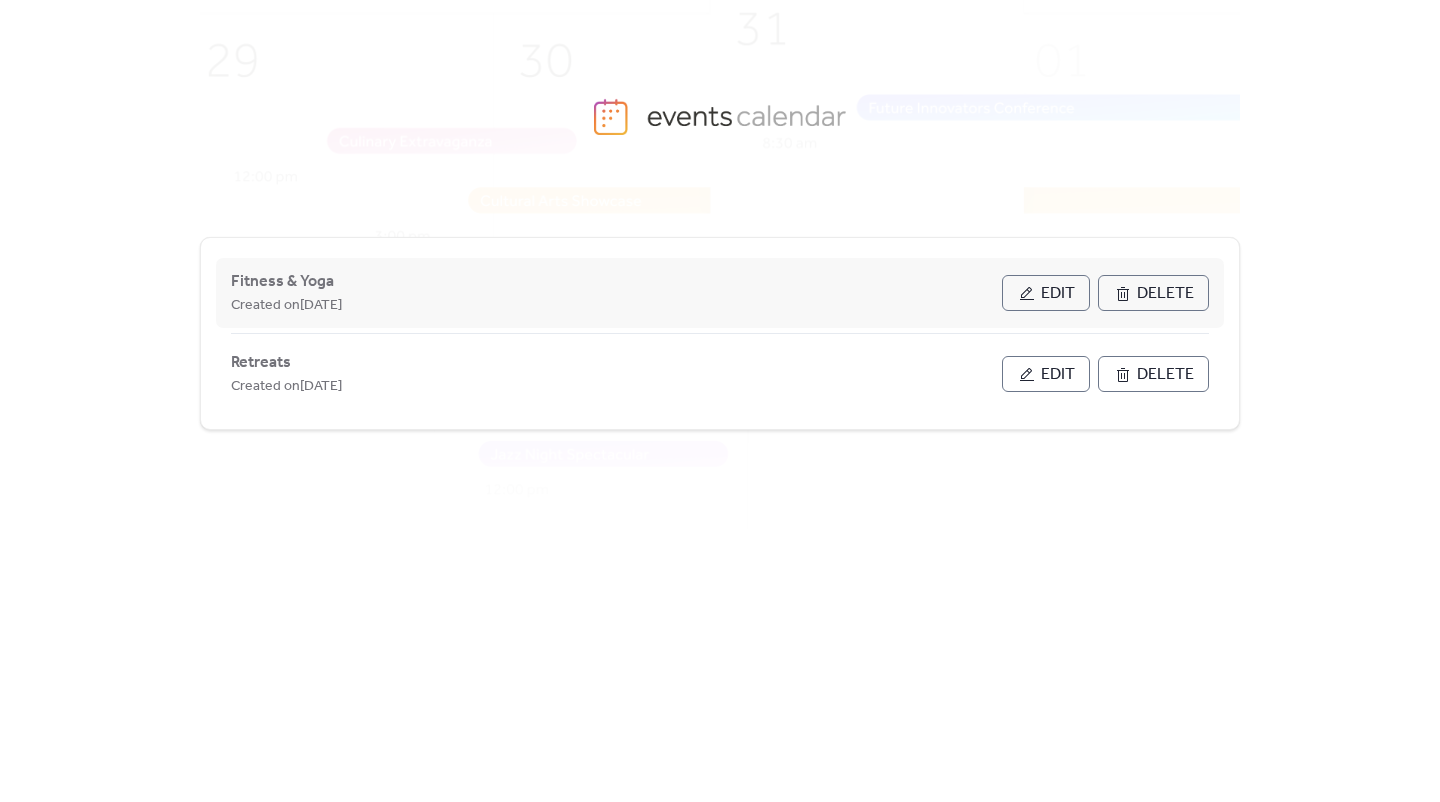click on "Fitness & Yoga Created on  [DATE]" at bounding box center (616, 293) 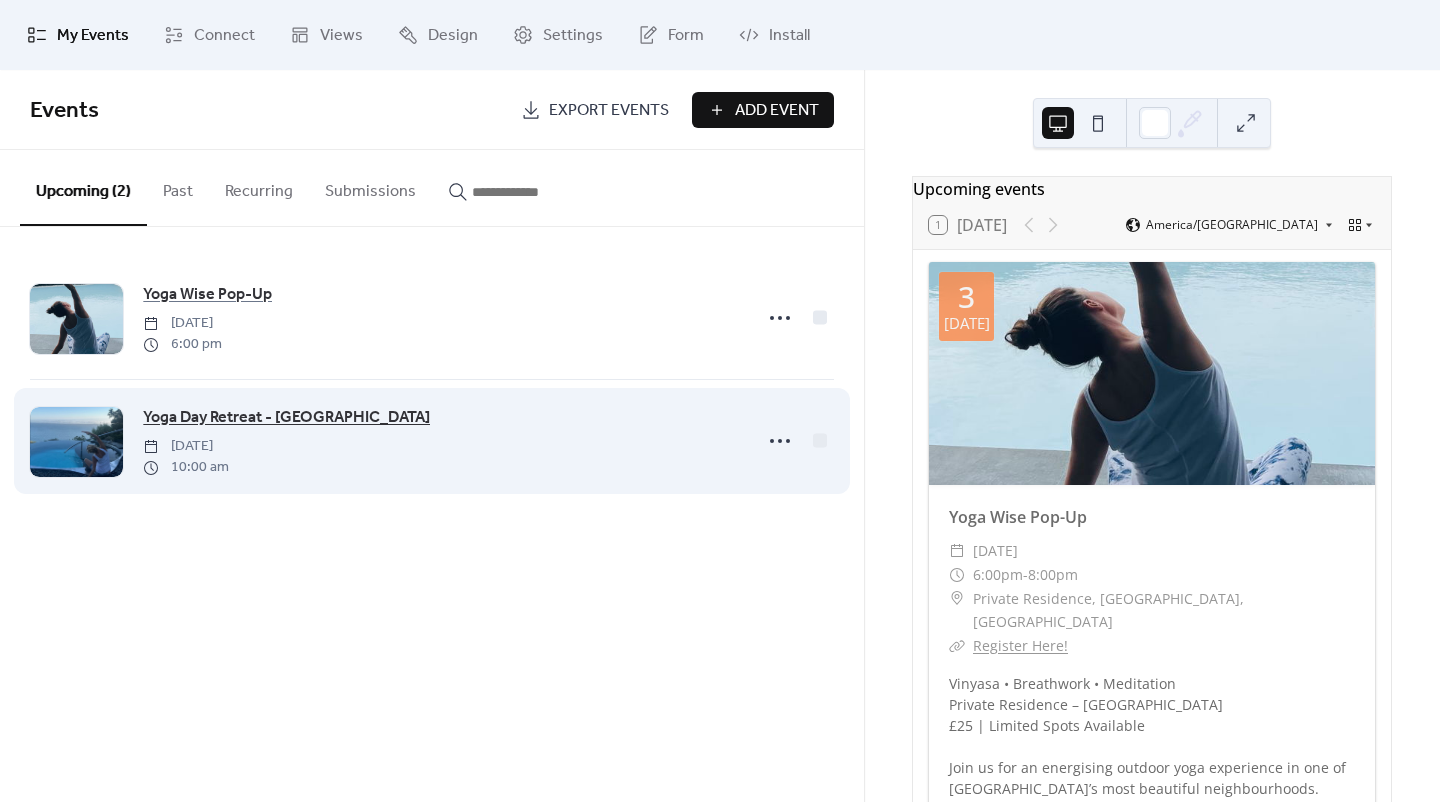 click on "Yoga Day Retreat - [GEOGRAPHIC_DATA]" at bounding box center [286, 418] 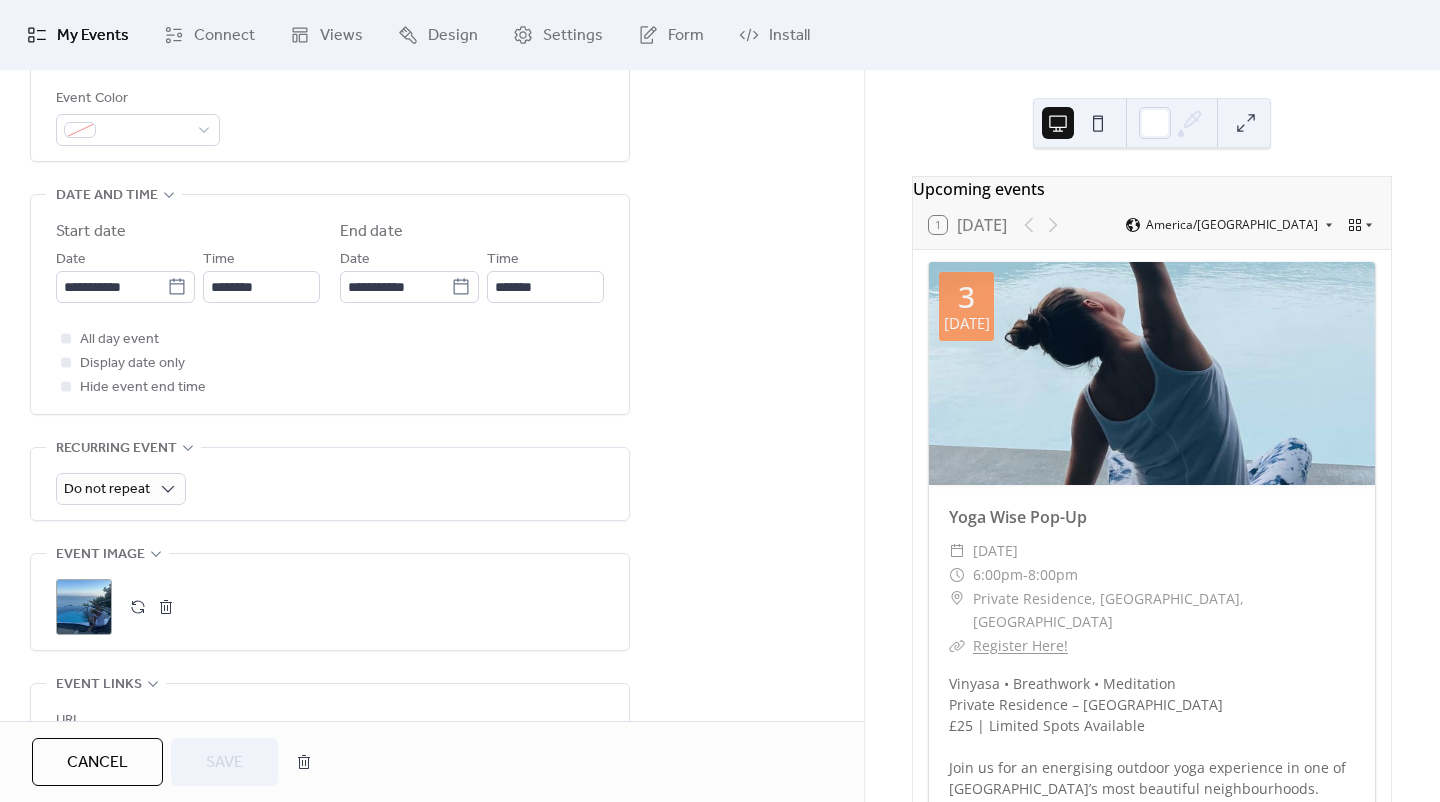 scroll, scrollTop: 600, scrollLeft: 0, axis: vertical 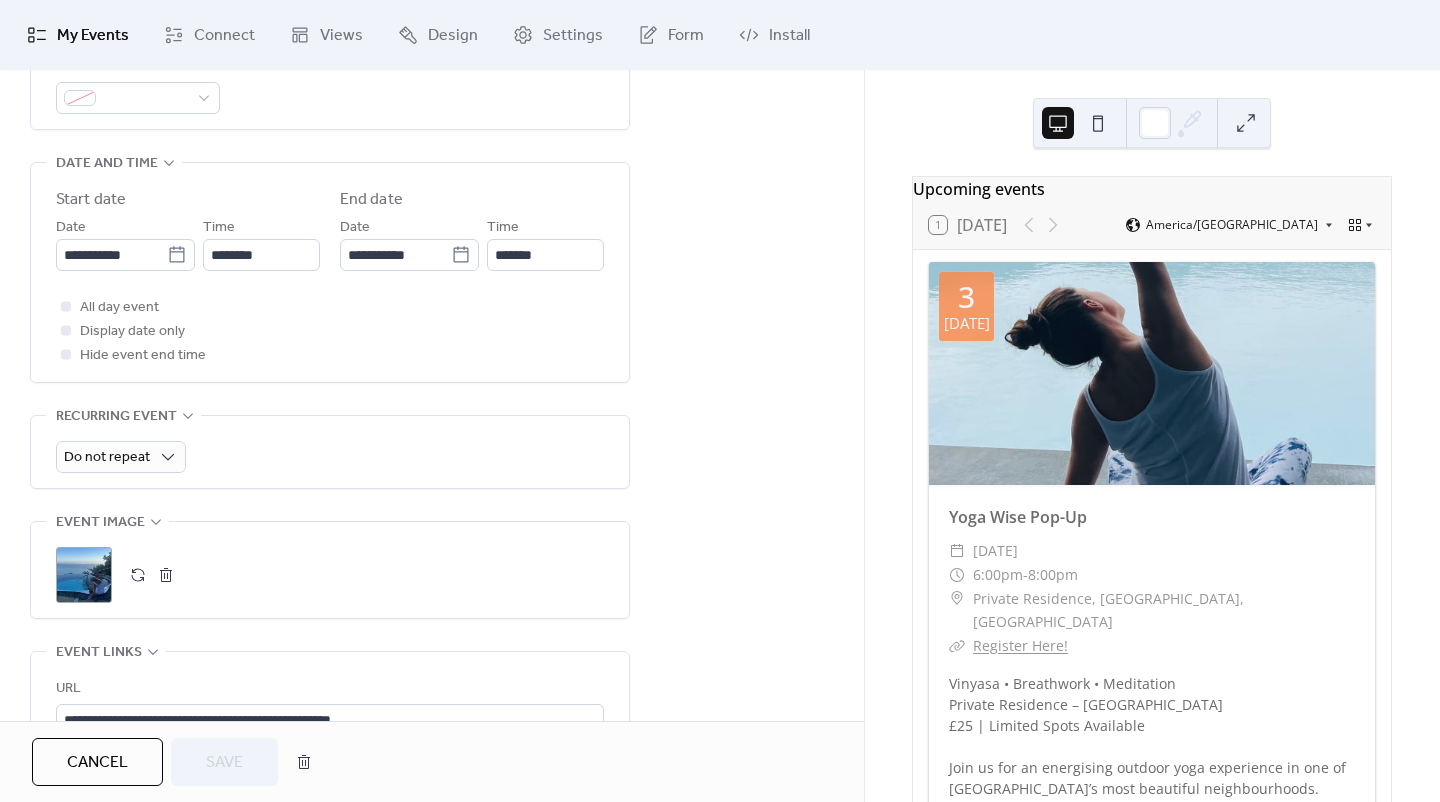 click on ";" at bounding box center (84, 575) 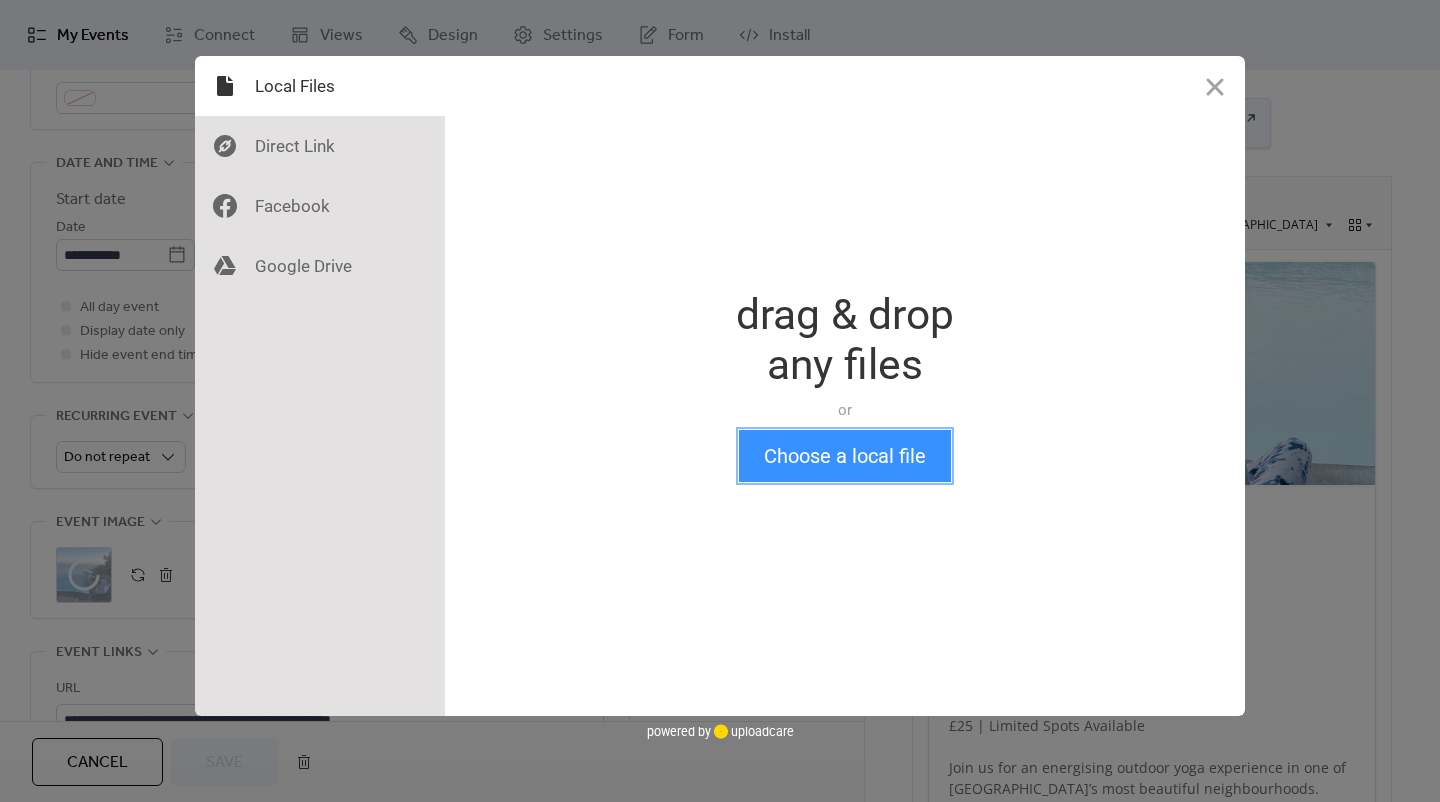 click on "Choose a local file" at bounding box center (845, 456) 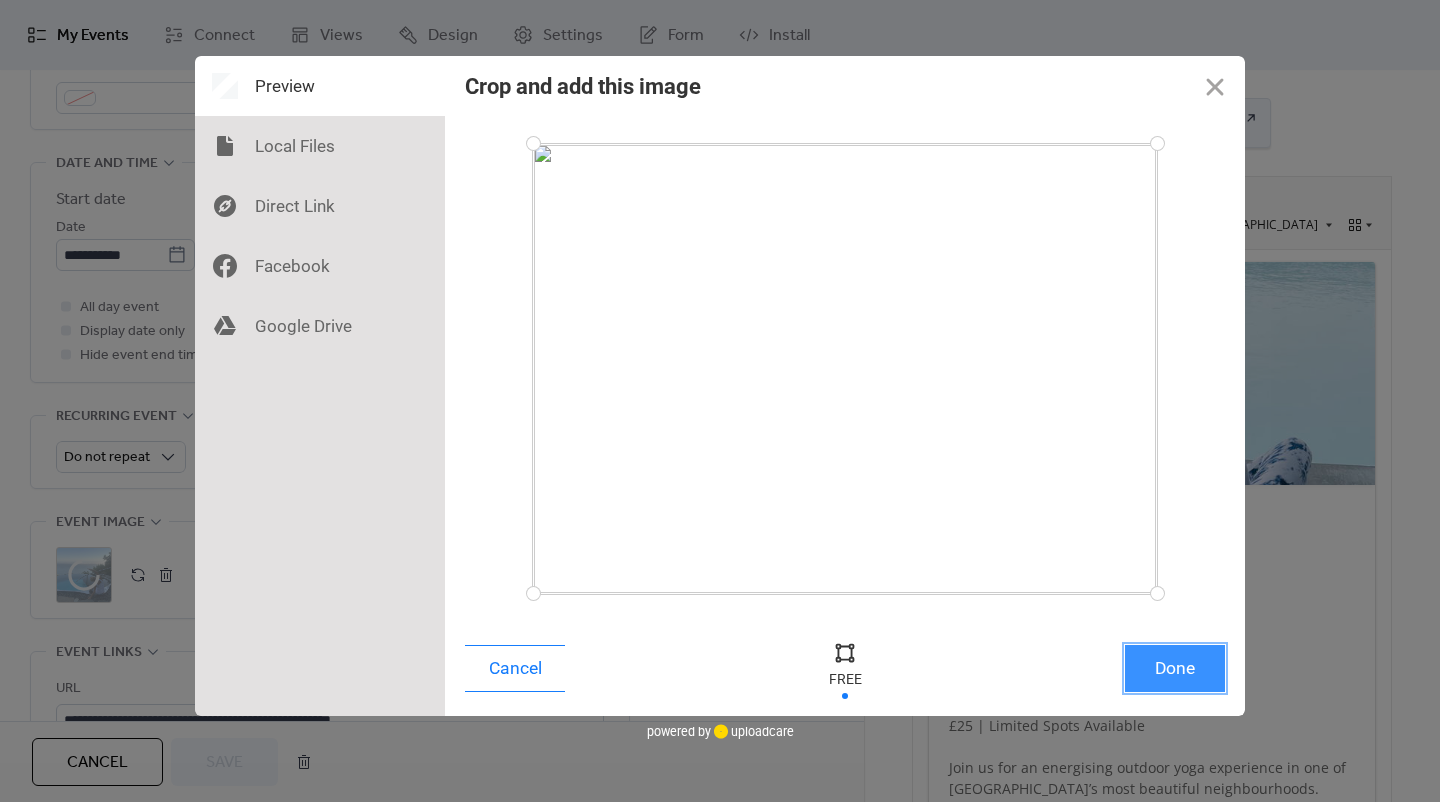 click on "Done" at bounding box center (1175, 668) 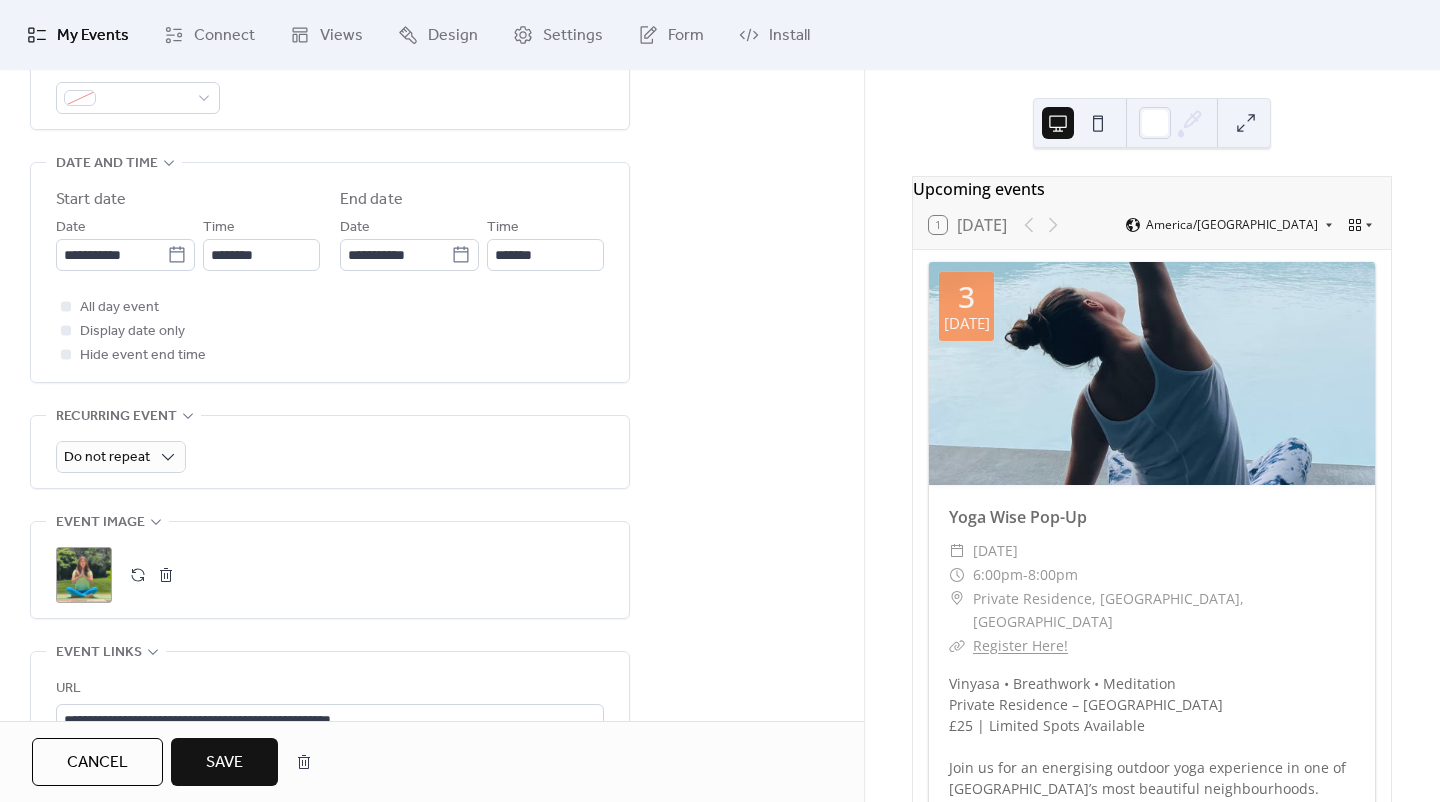 click on "Save" at bounding box center (224, 763) 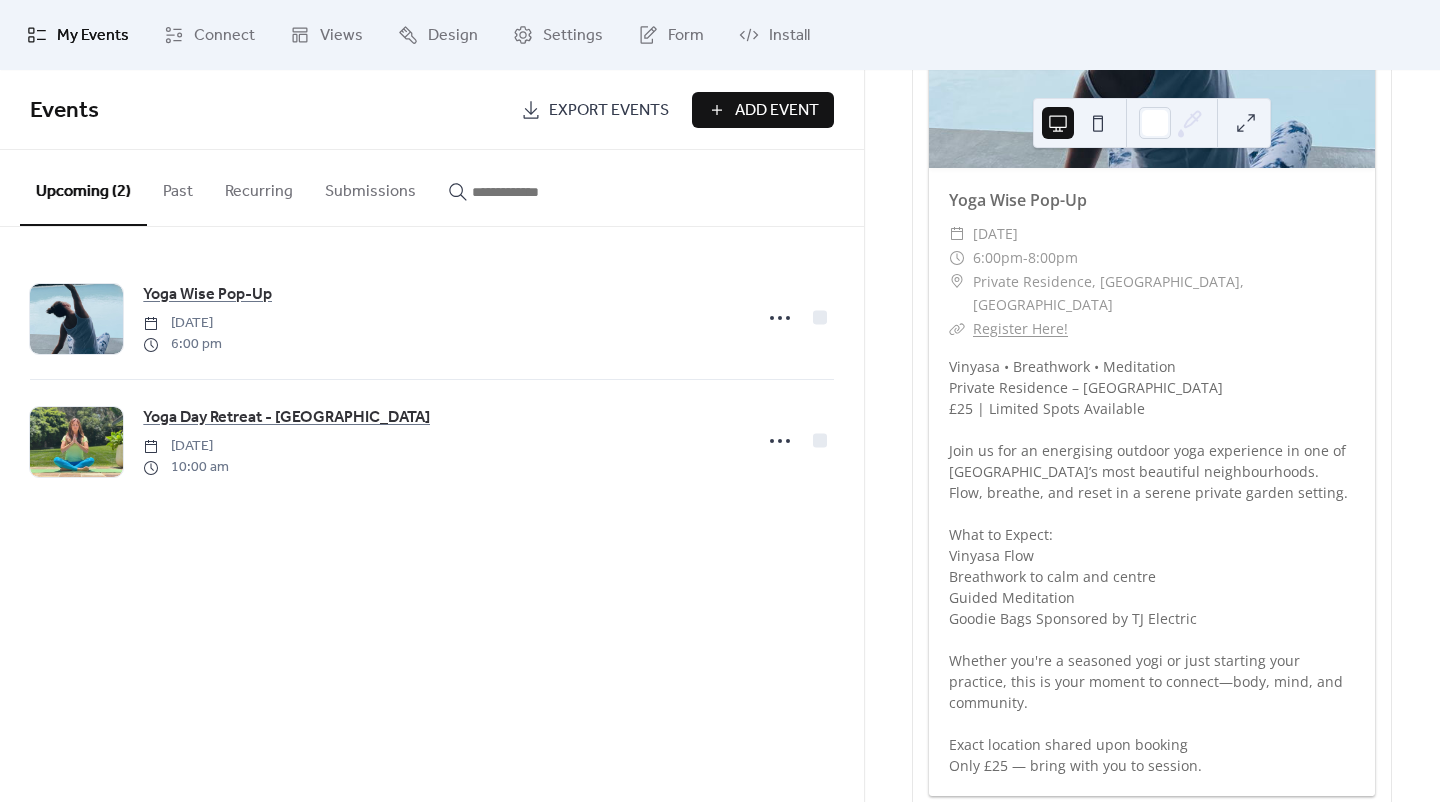 scroll, scrollTop: 280, scrollLeft: 0, axis: vertical 